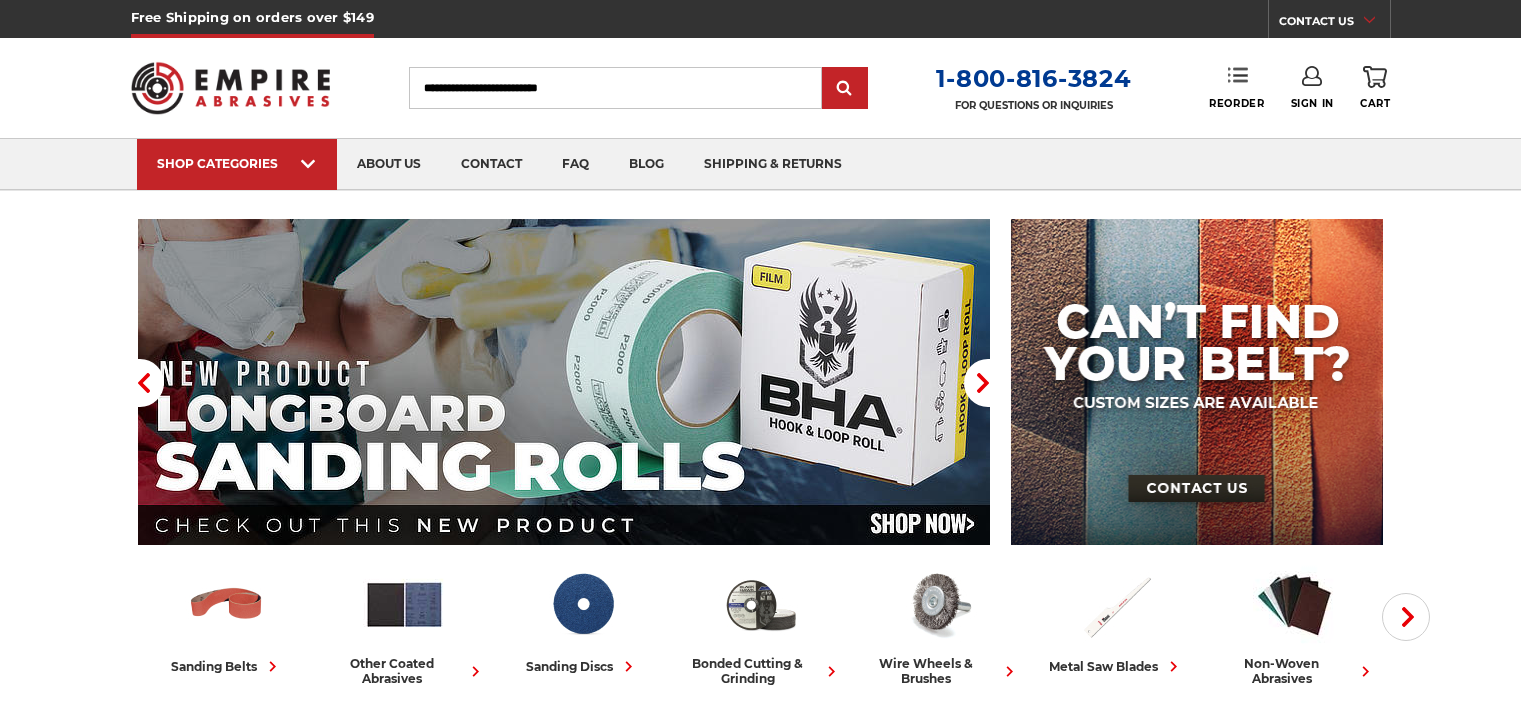 scroll, scrollTop: 0, scrollLeft: 0, axis: both 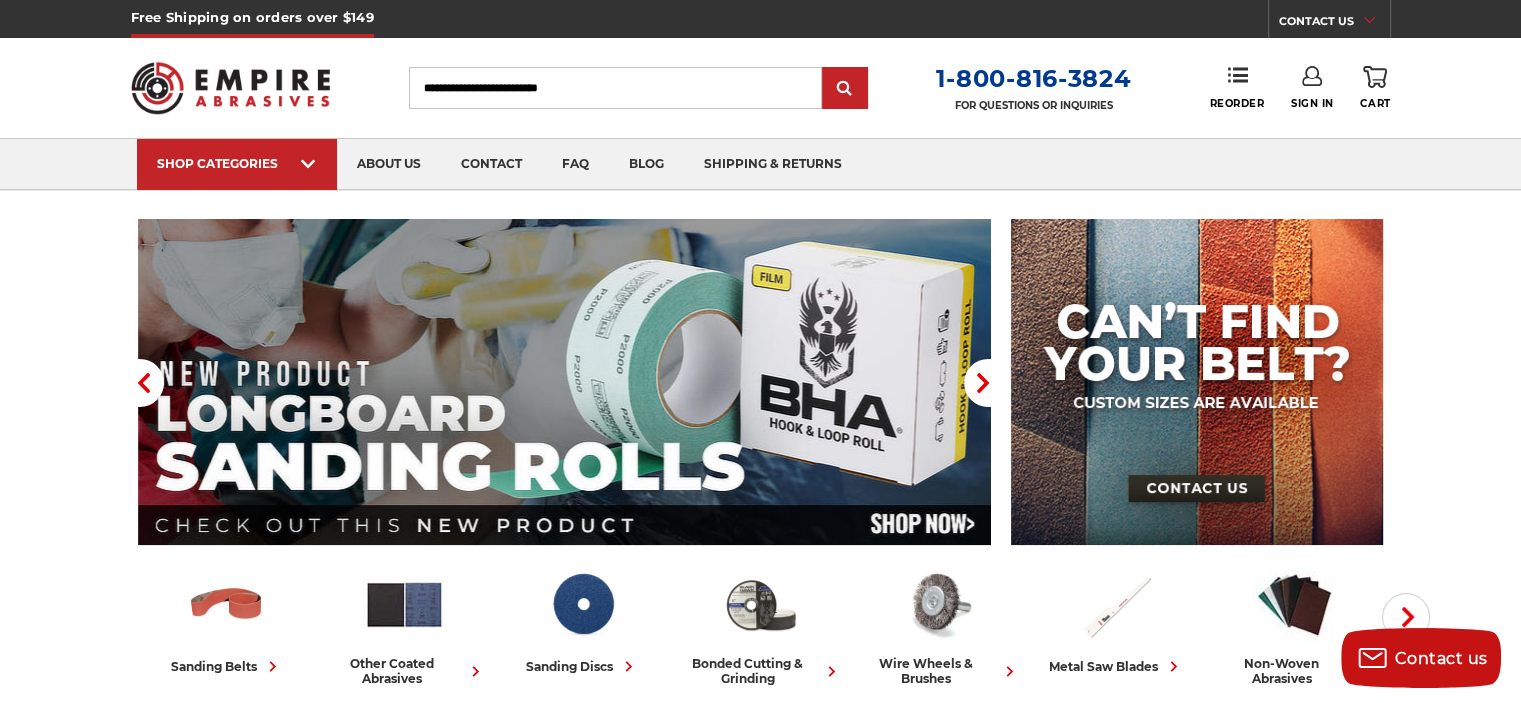 click at bounding box center (1312, 76) 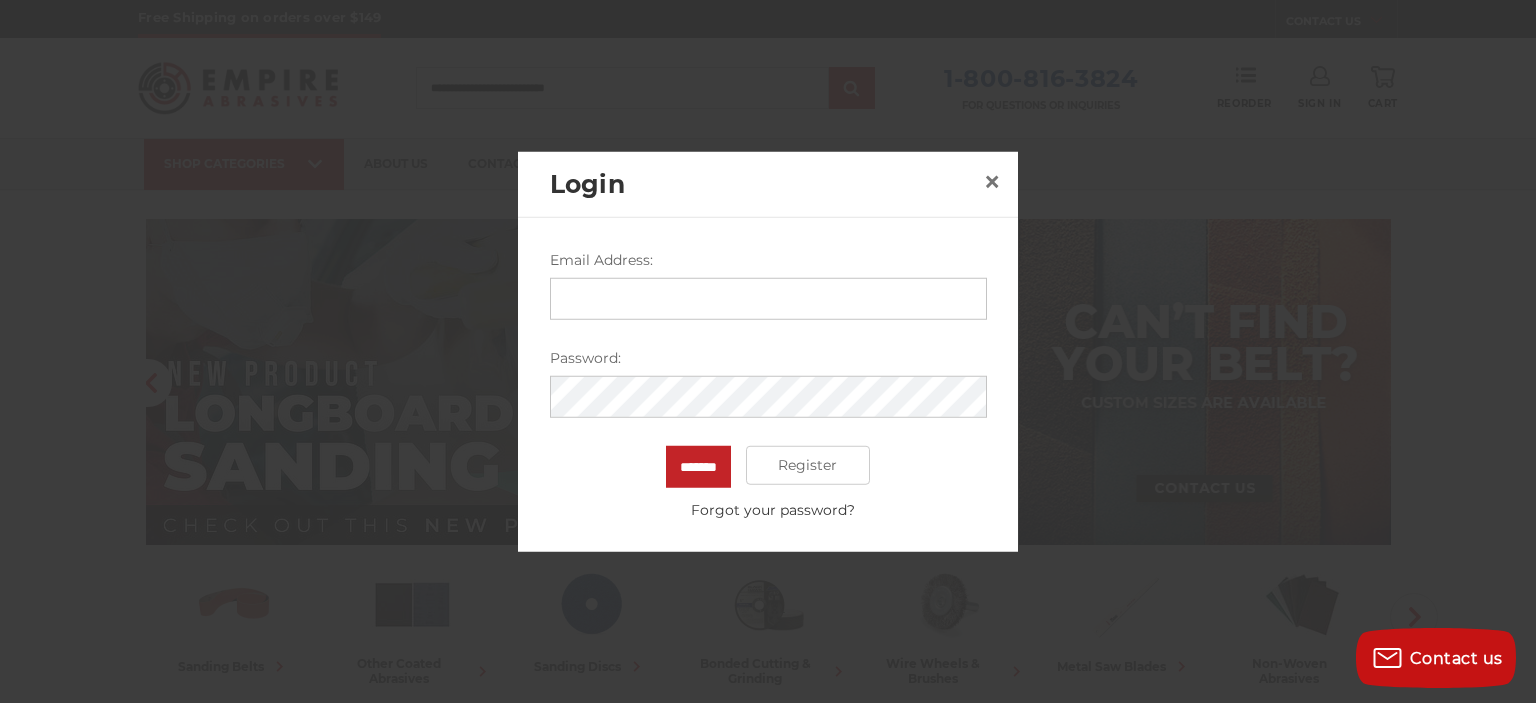 click on "Email Address:" at bounding box center (768, 298) 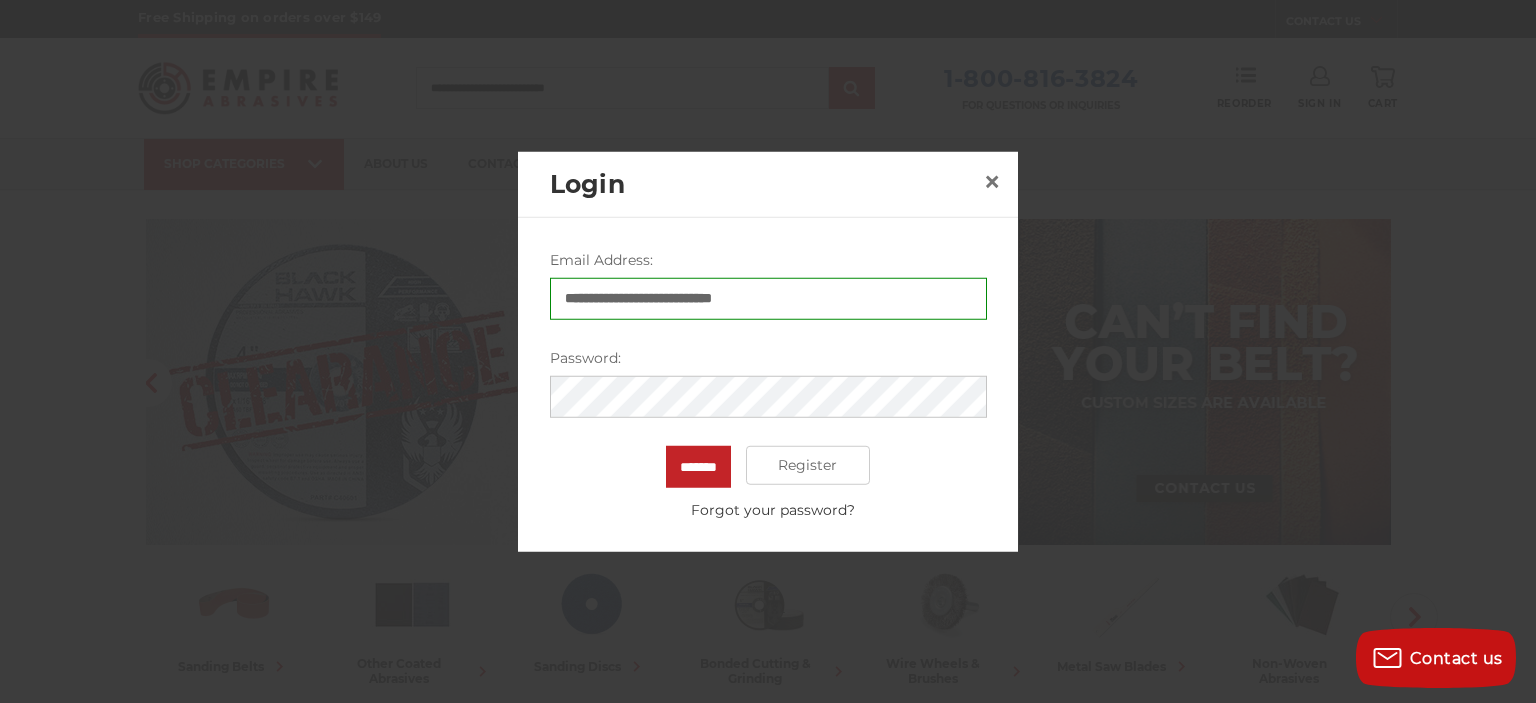 click on "*******" at bounding box center [698, 466] 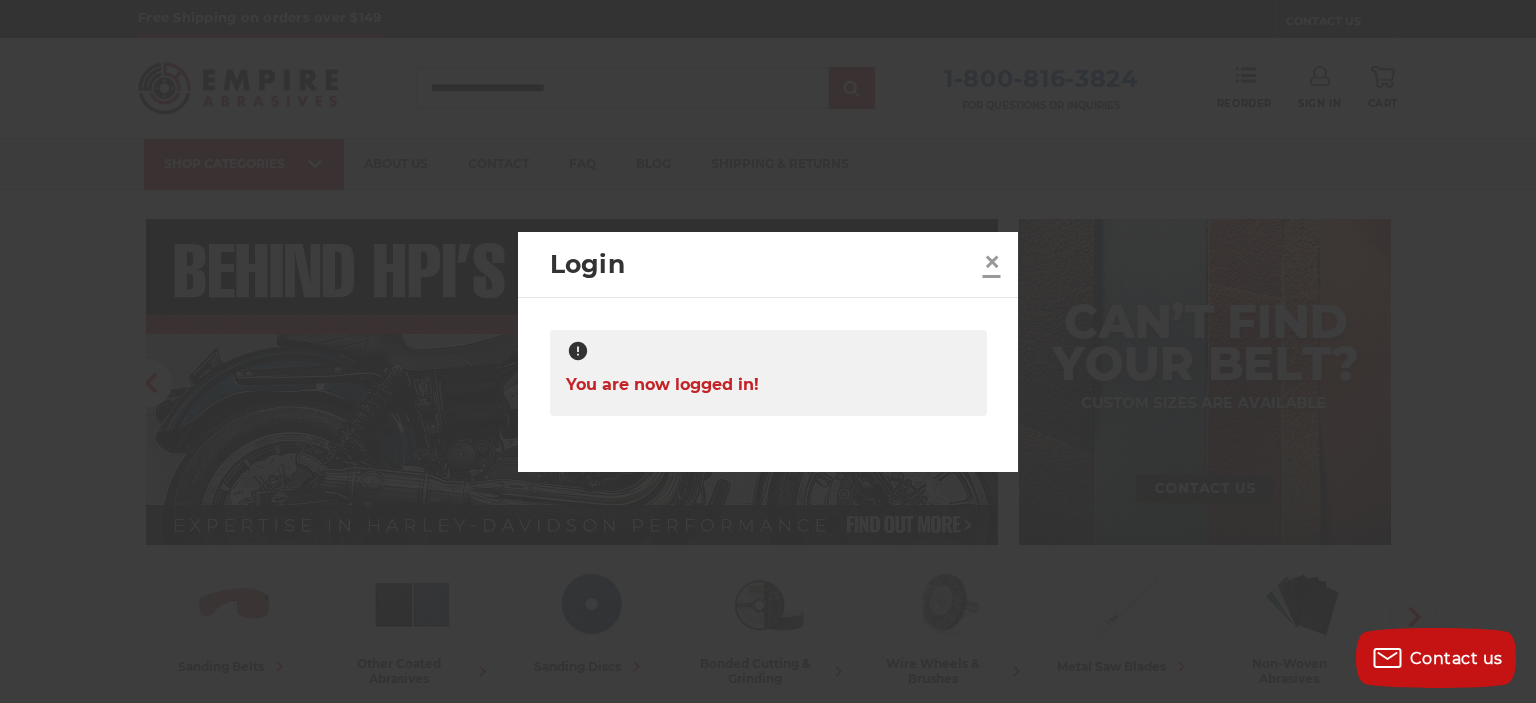 click on "×" at bounding box center [992, 261] 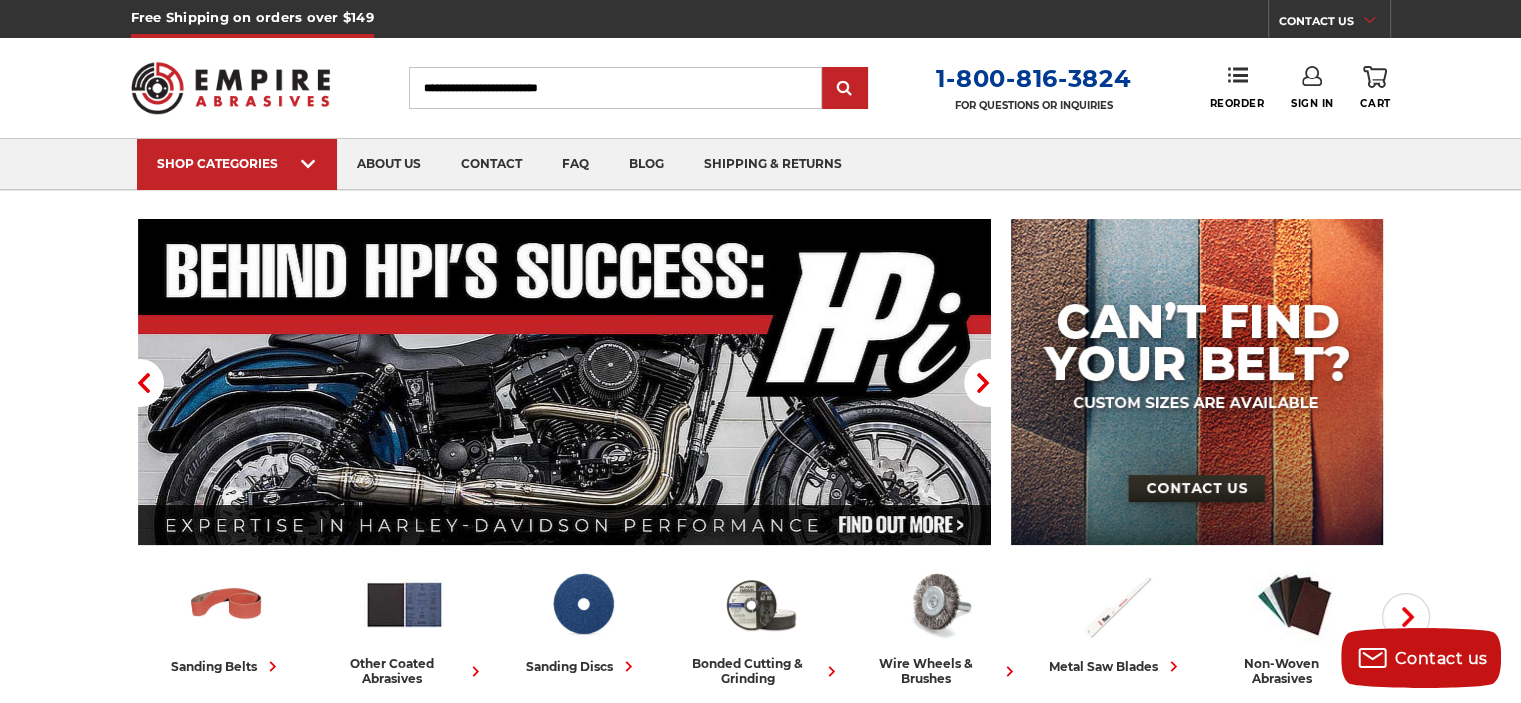 click on "Search" at bounding box center [615, 88] 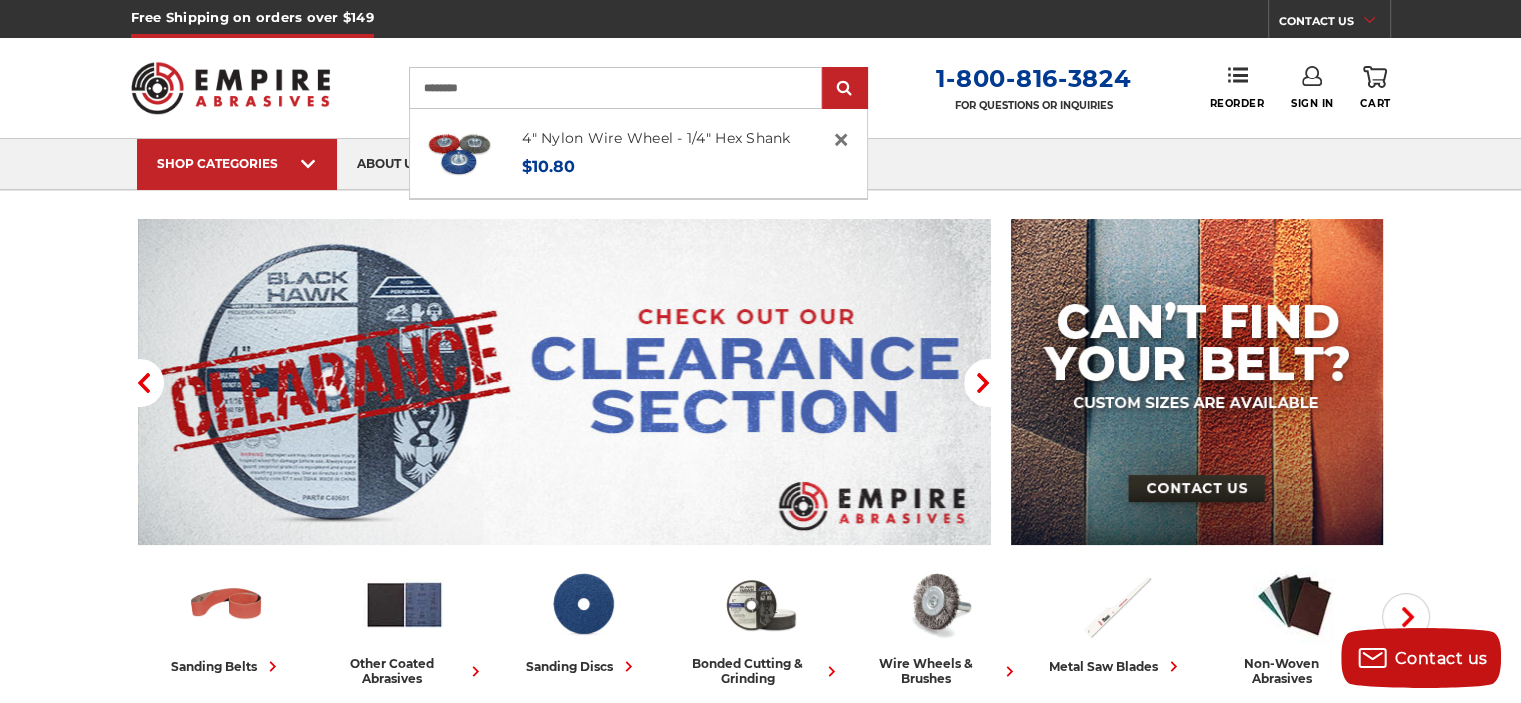 type on "********" 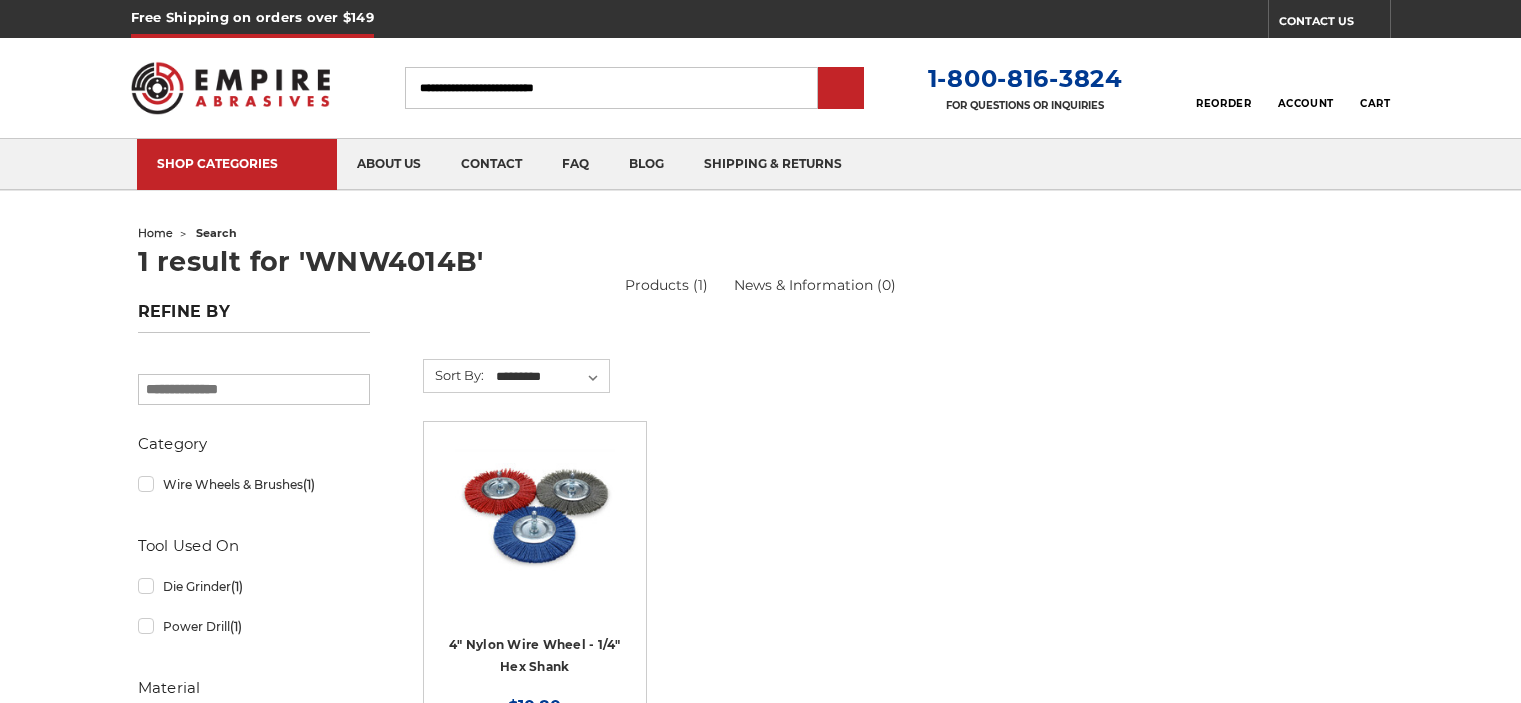 scroll, scrollTop: 0, scrollLeft: 0, axis: both 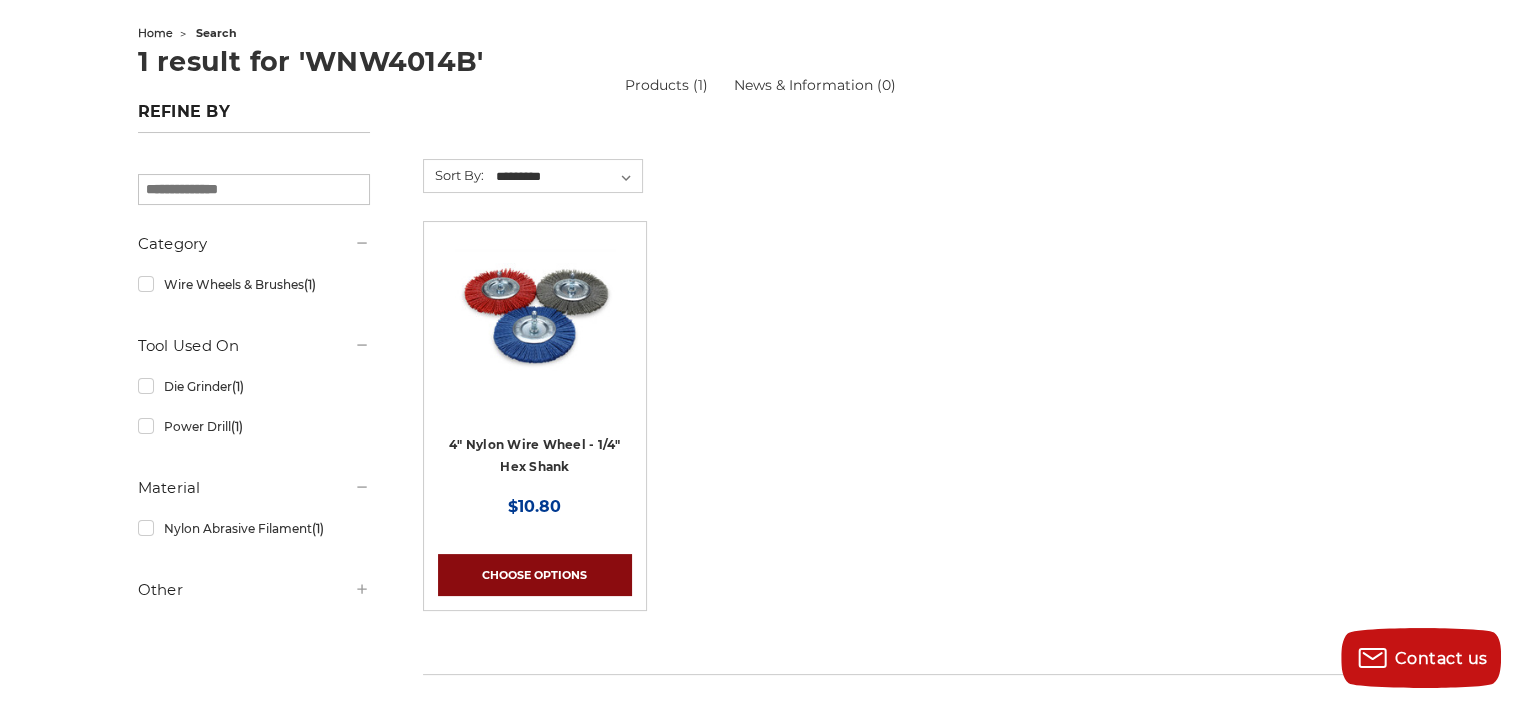 click on "Choose Options" at bounding box center (535, 575) 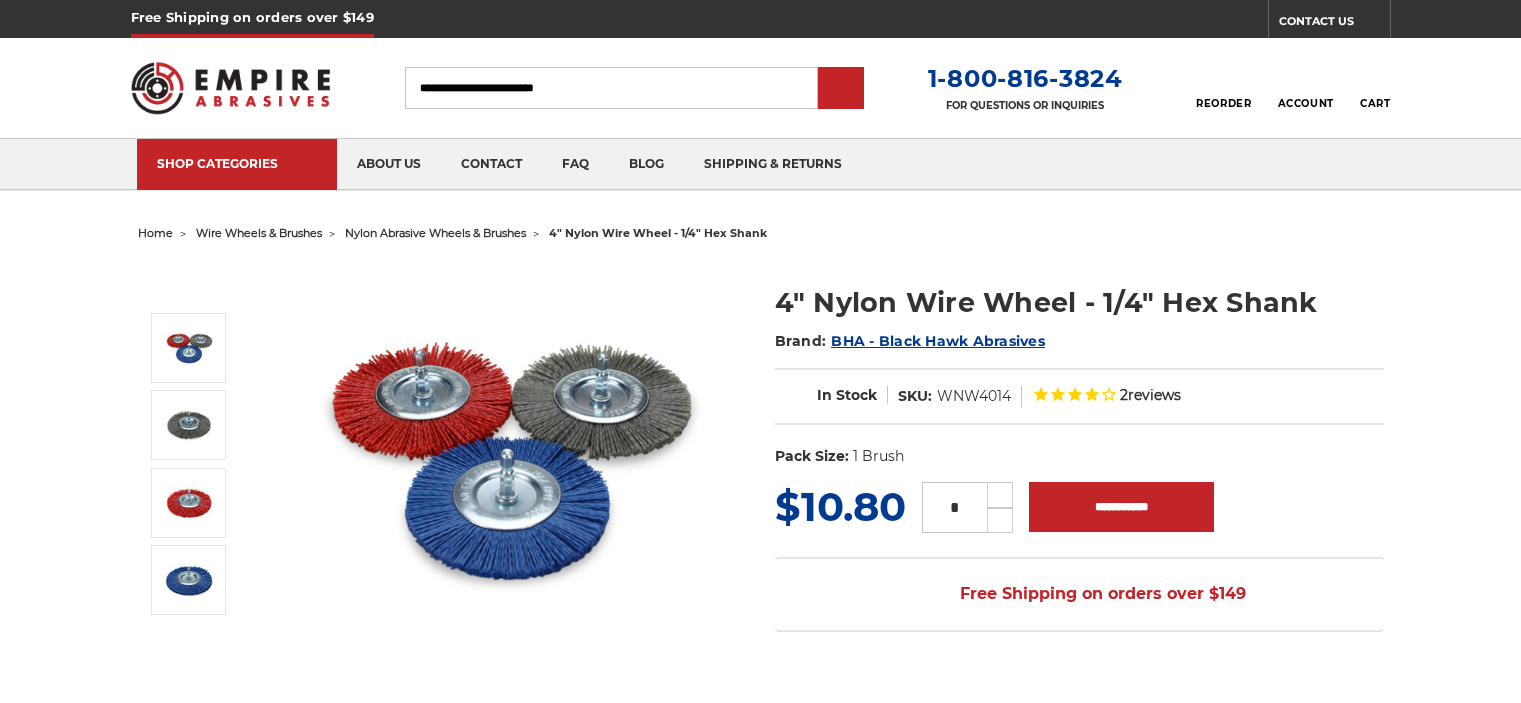 scroll, scrollTop: 0, scrollLeft: 0, axis: both 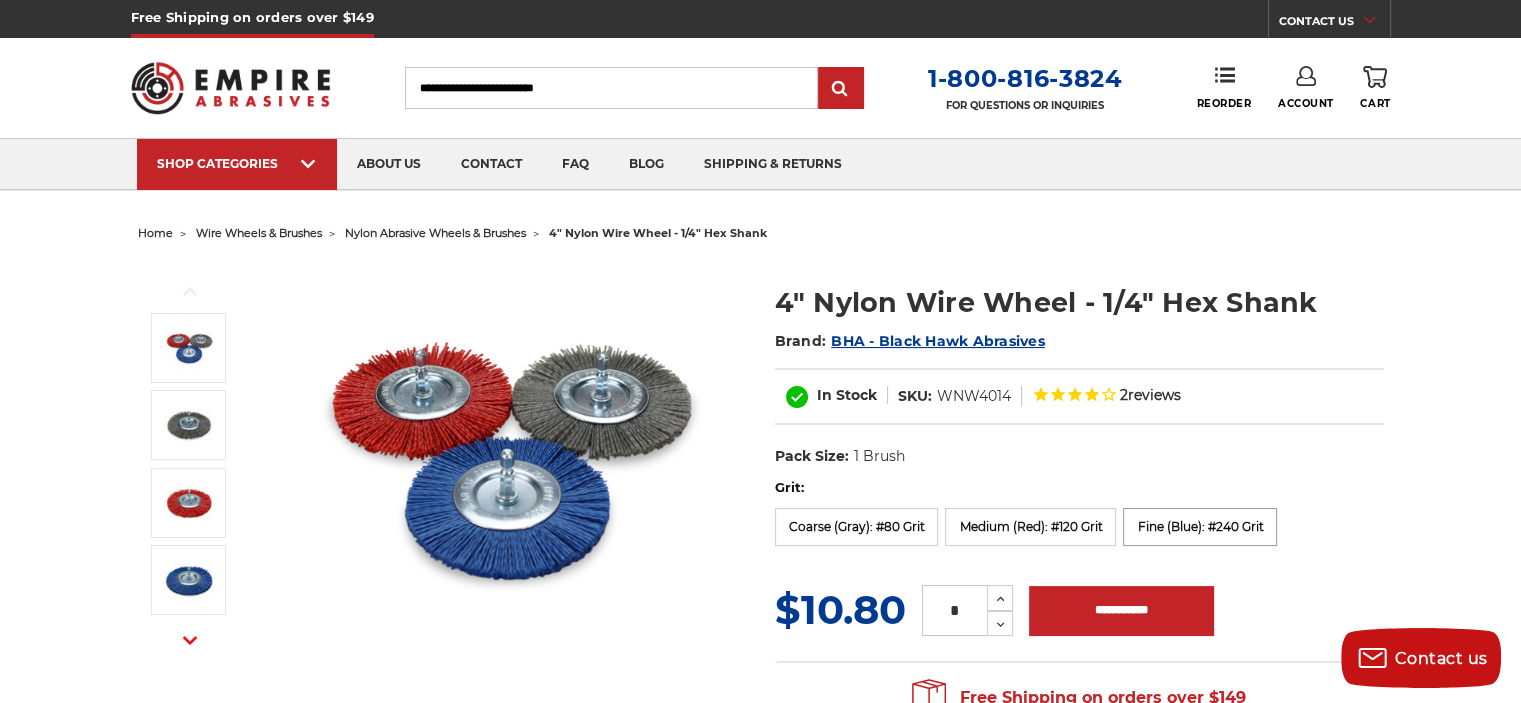 click on "Fine (Blue): #240 Grit" at bounding box center (1200, 527) 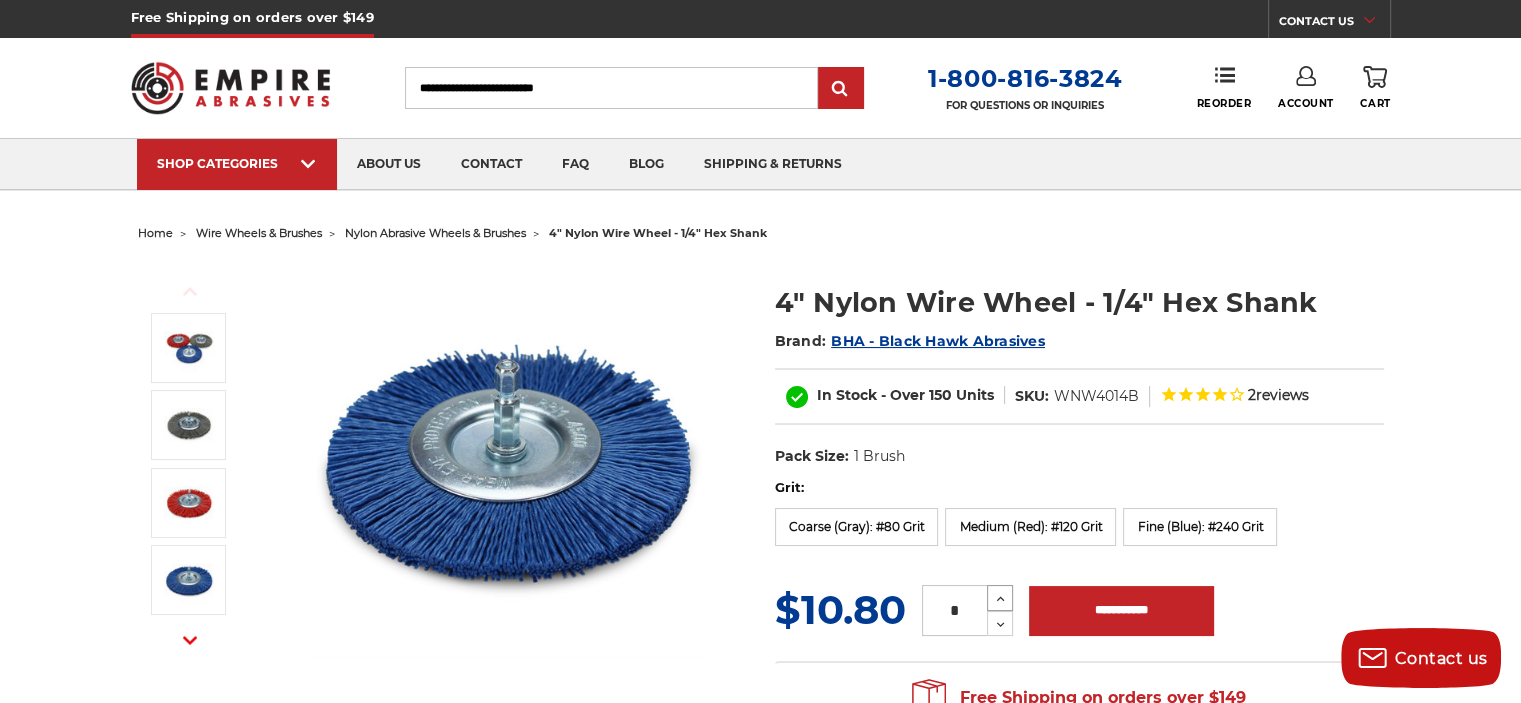 click at bounding box center (1000, 599) 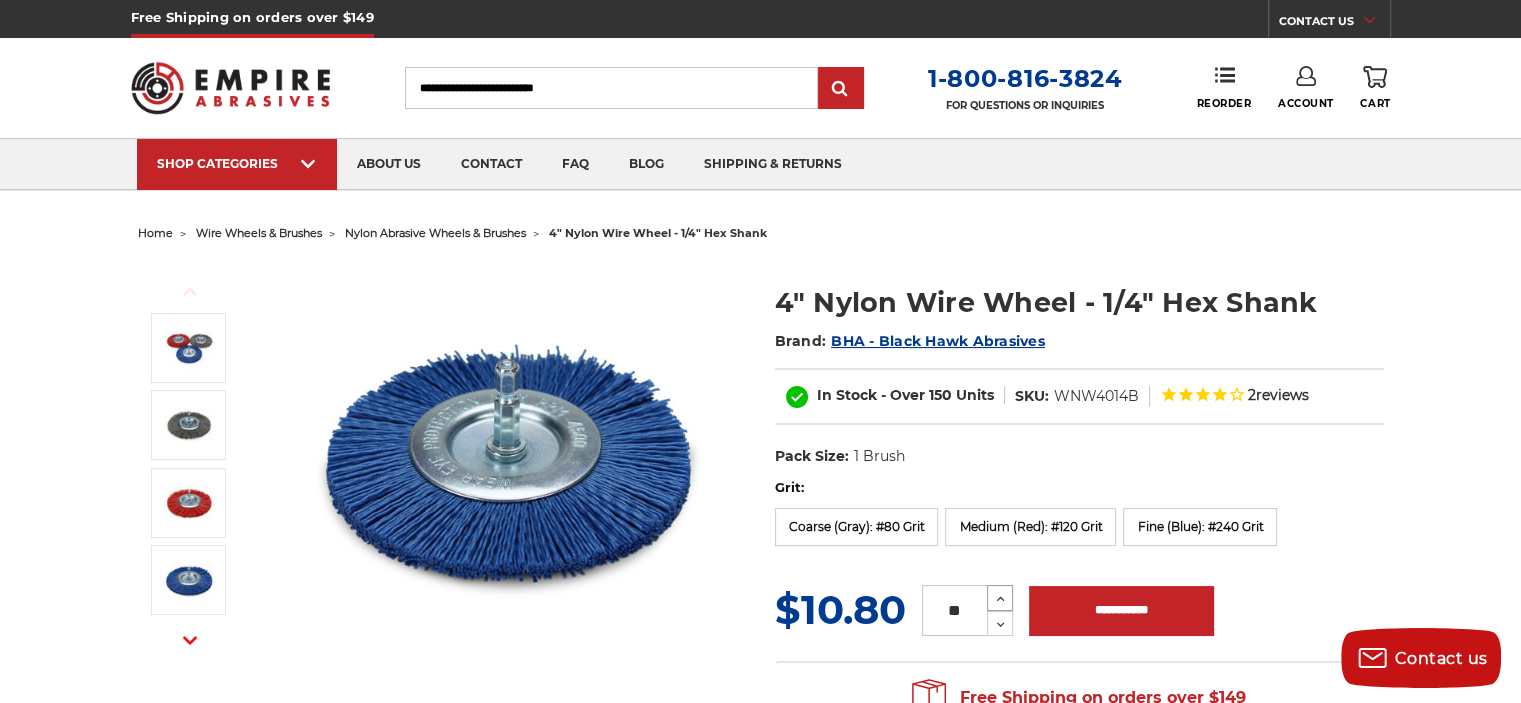 click at bounding box center [1001, 599] 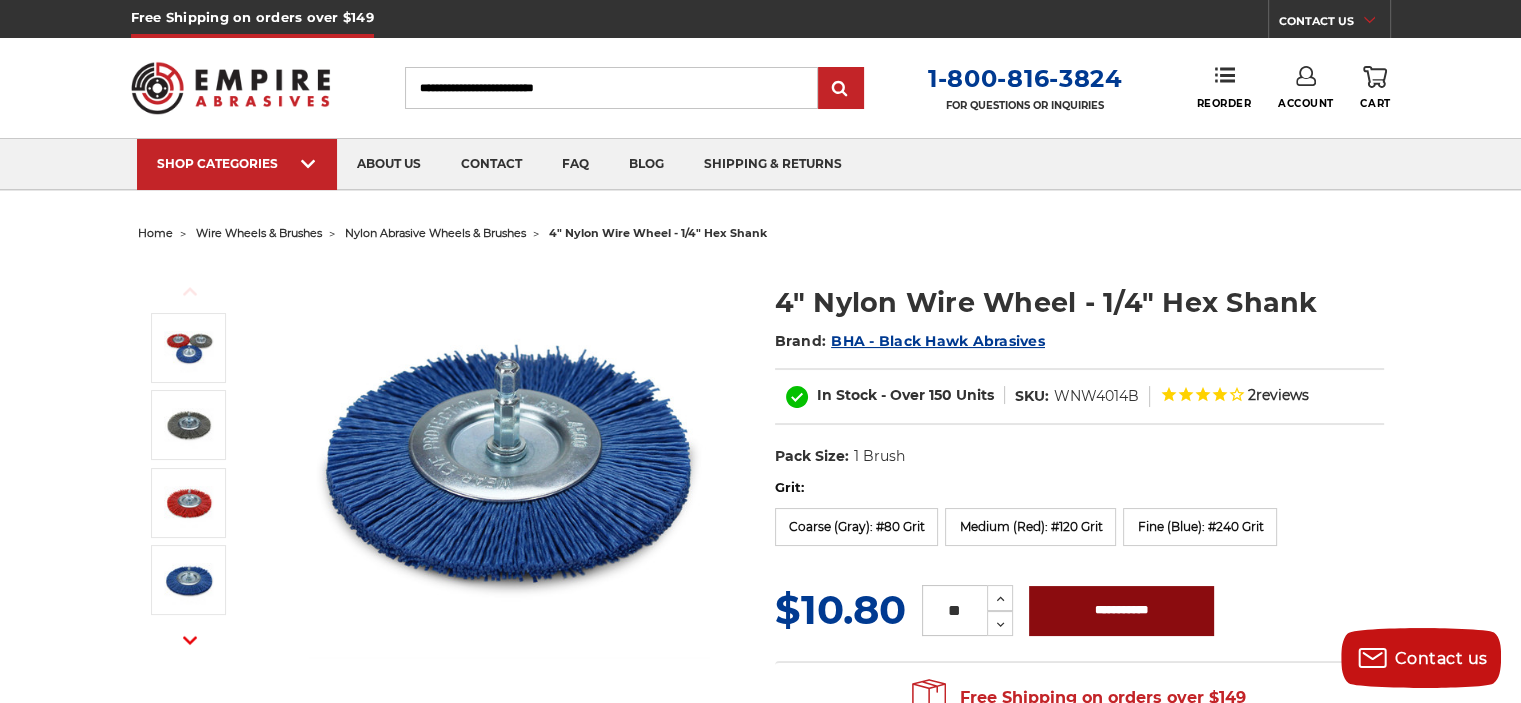 click on "**********" at bounding box center (1121, 611) 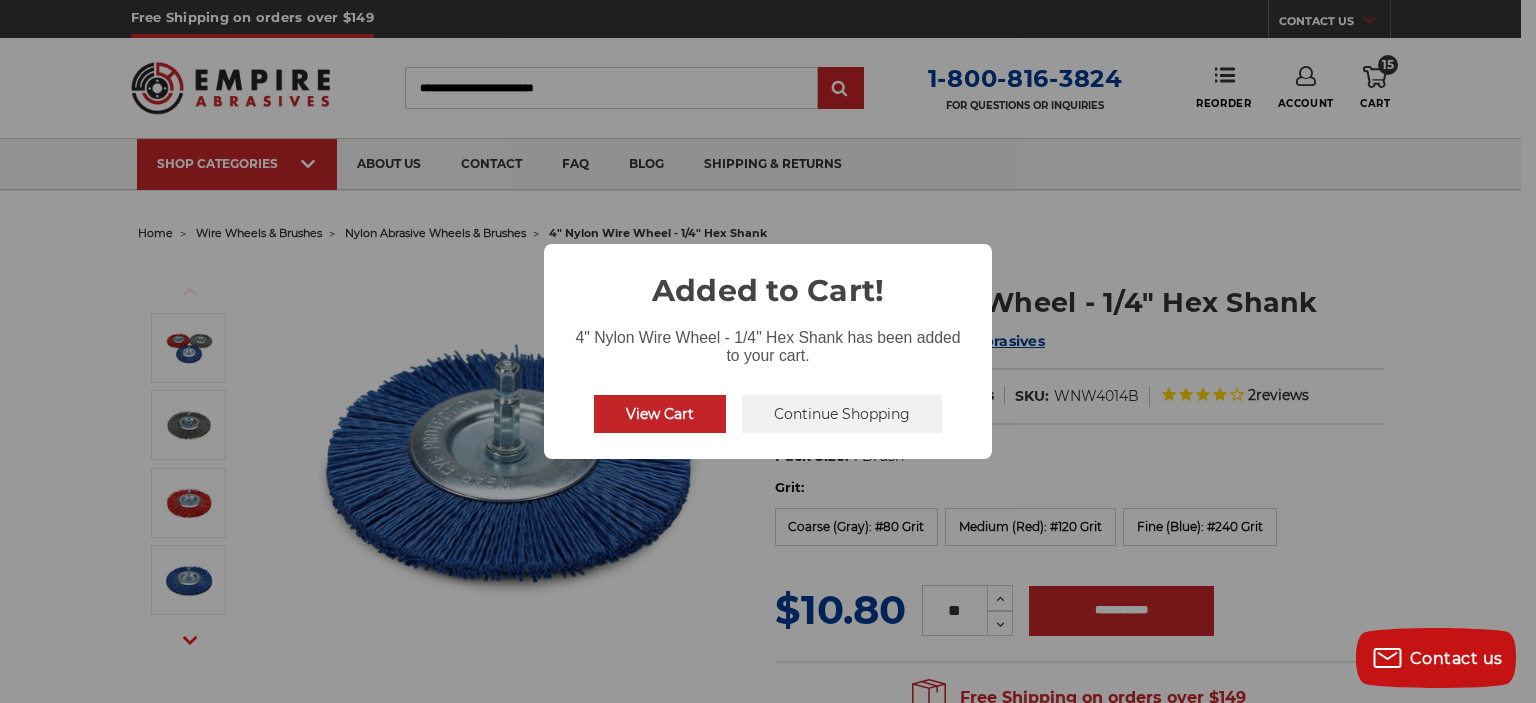 click on "View Cart" at bounding box center (660, 414) 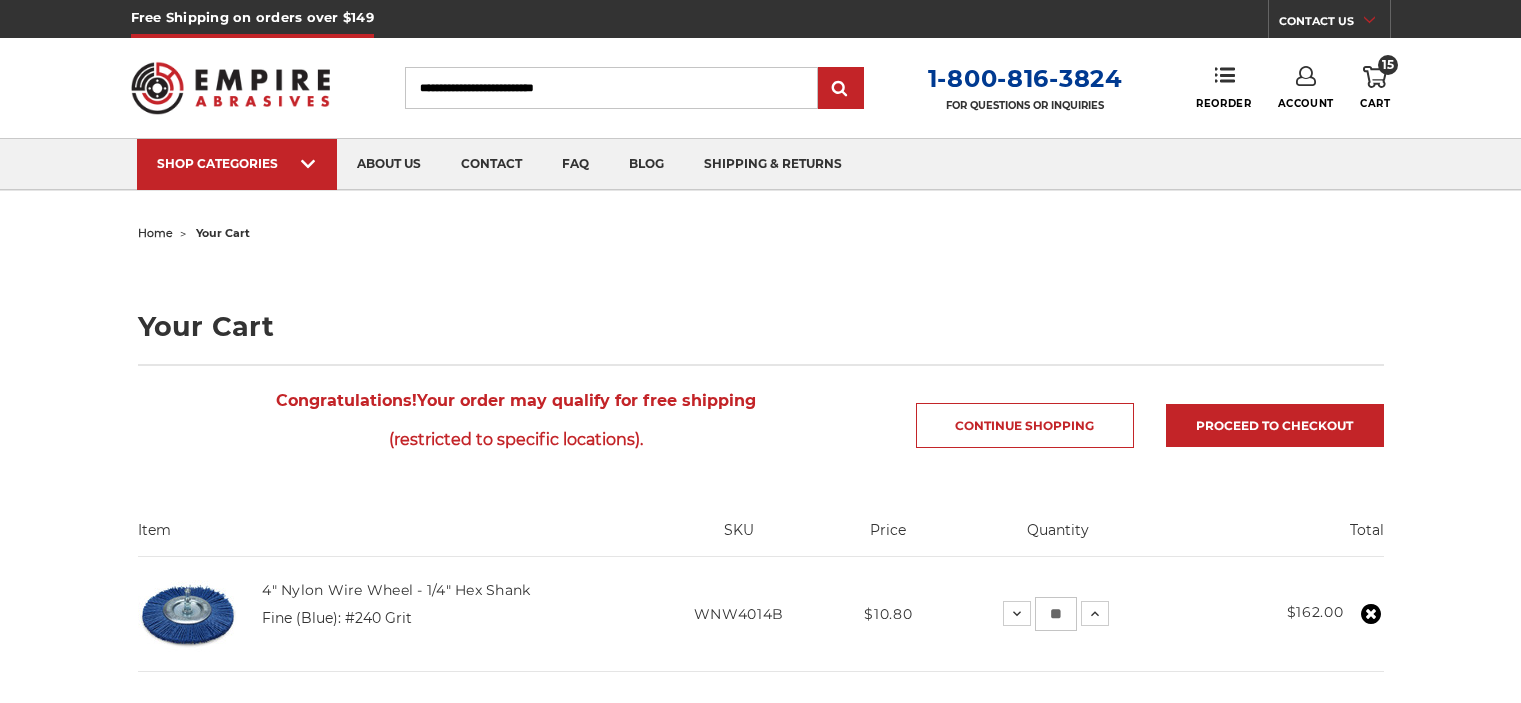 scroll, scrollTop: 0, scrollLeft: 0, axis: both 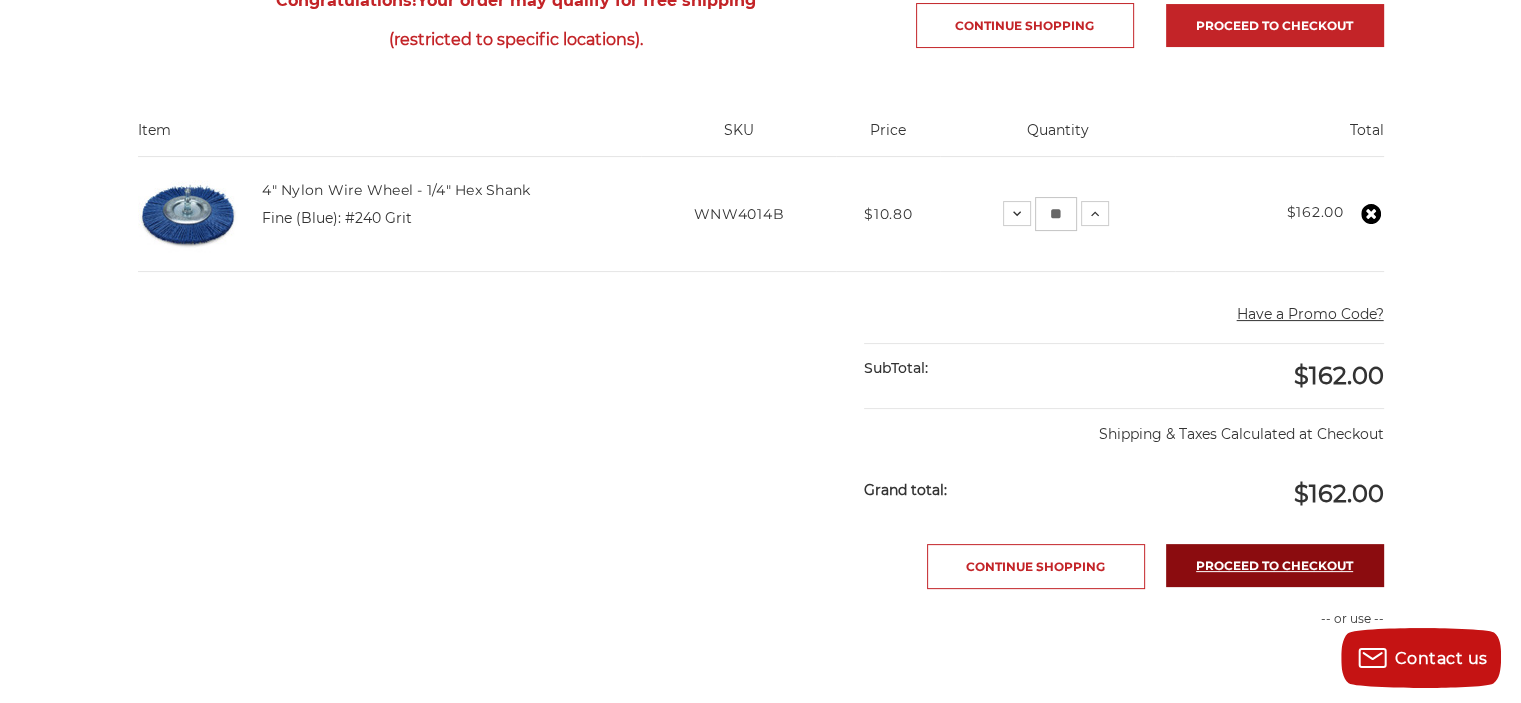 click on "Proceed to checkout" at bounding box center (1275, 565) 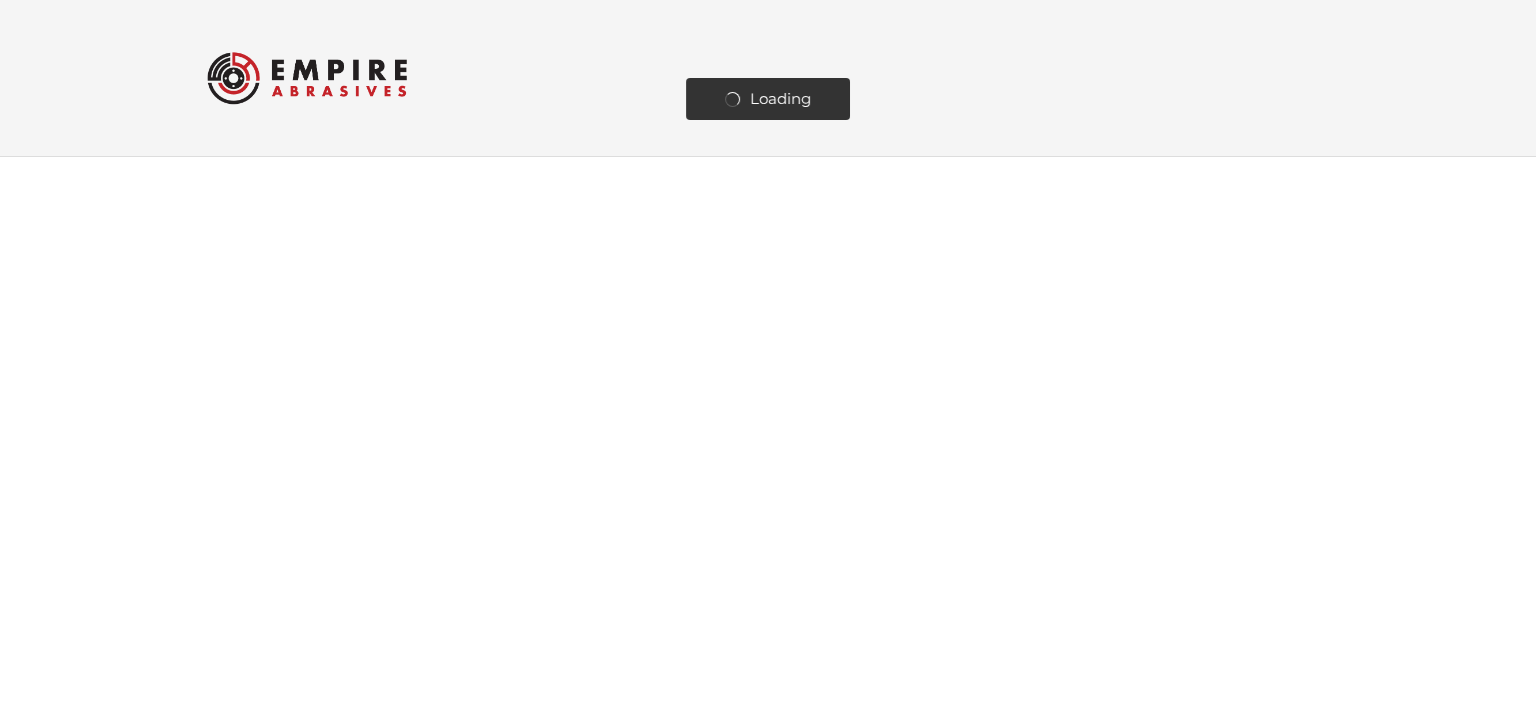 scroll, scrollTop: 0, scrollLeft: 0, axis: both 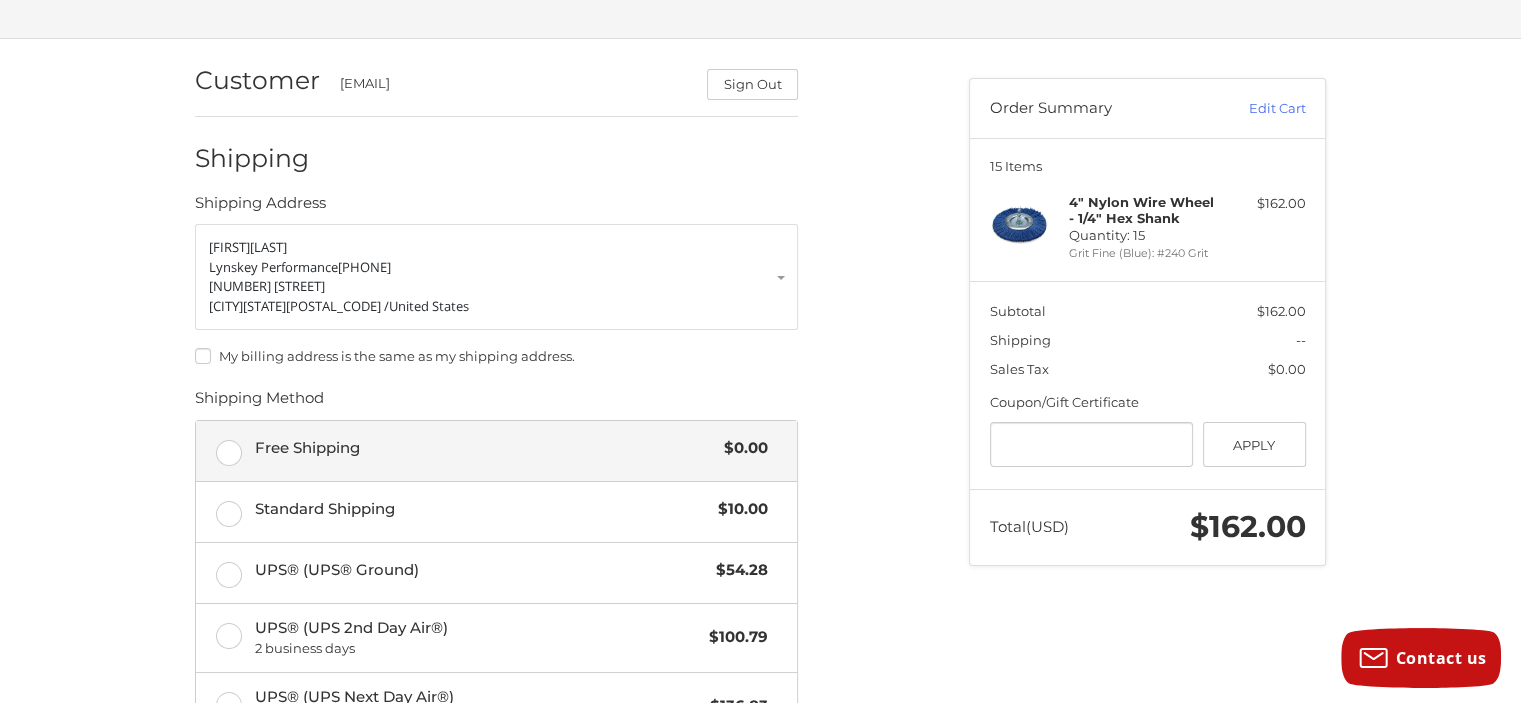 click on "Free Shipping $0.00" at bounding box center [496, 451] 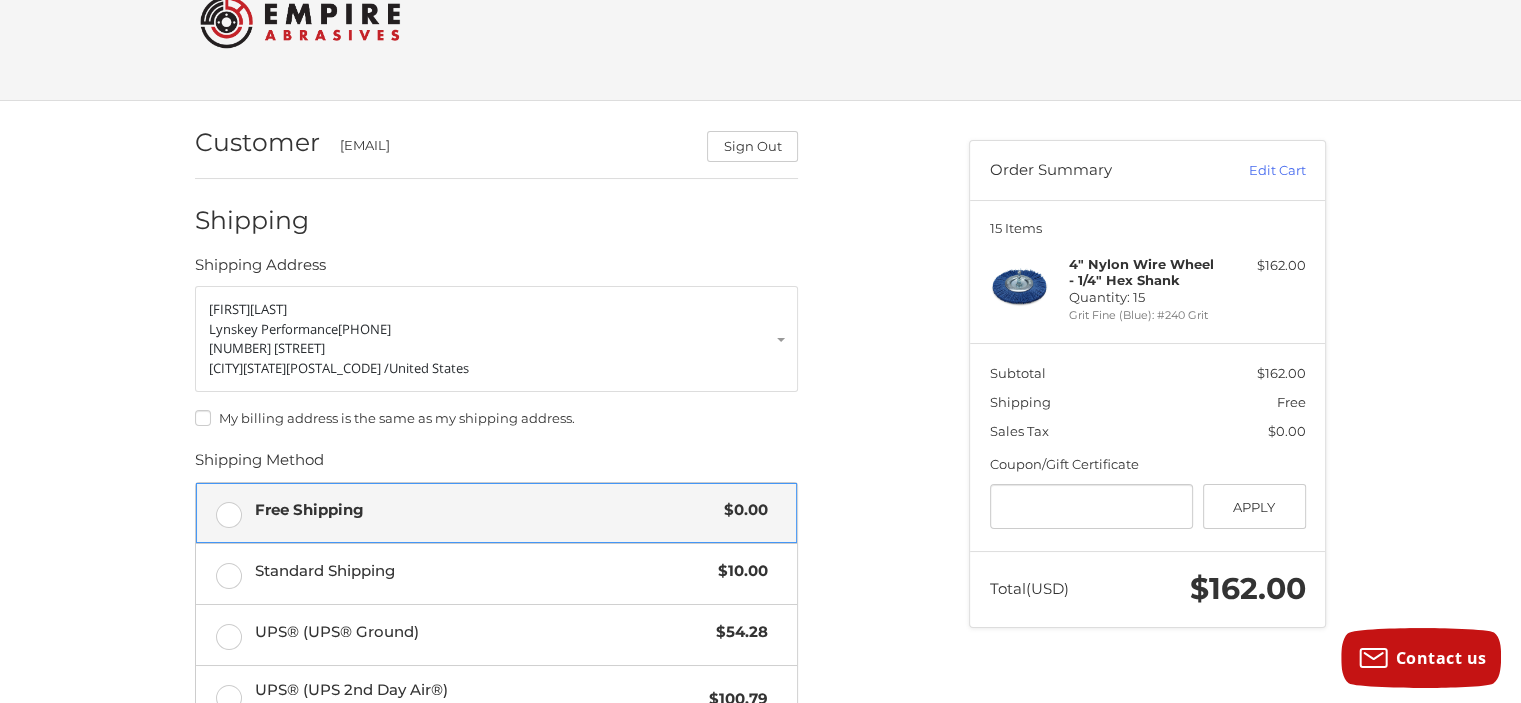 scroll, scrollTop: 0, scrollLeft: 0, axis: both 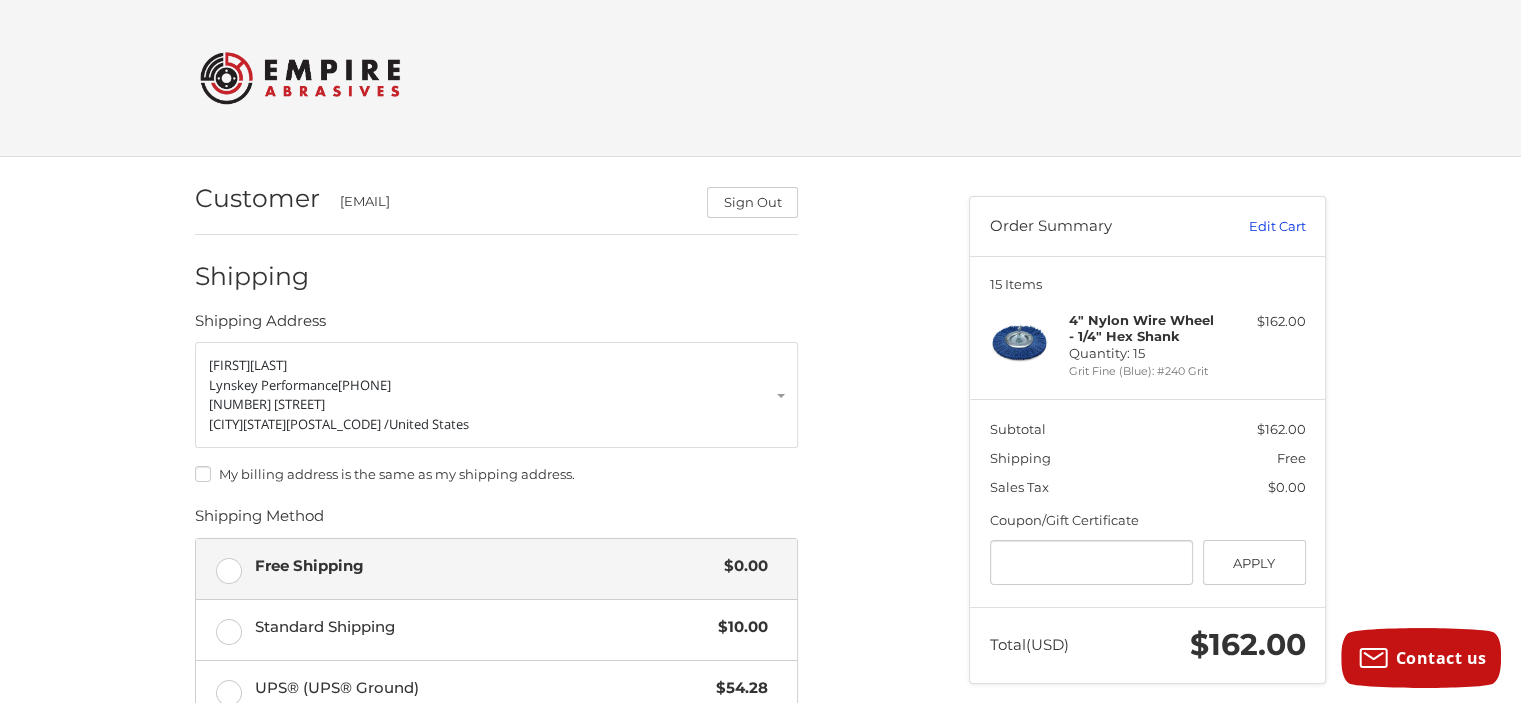 click on "Edit Cart" at bounding box center [1255, 227] 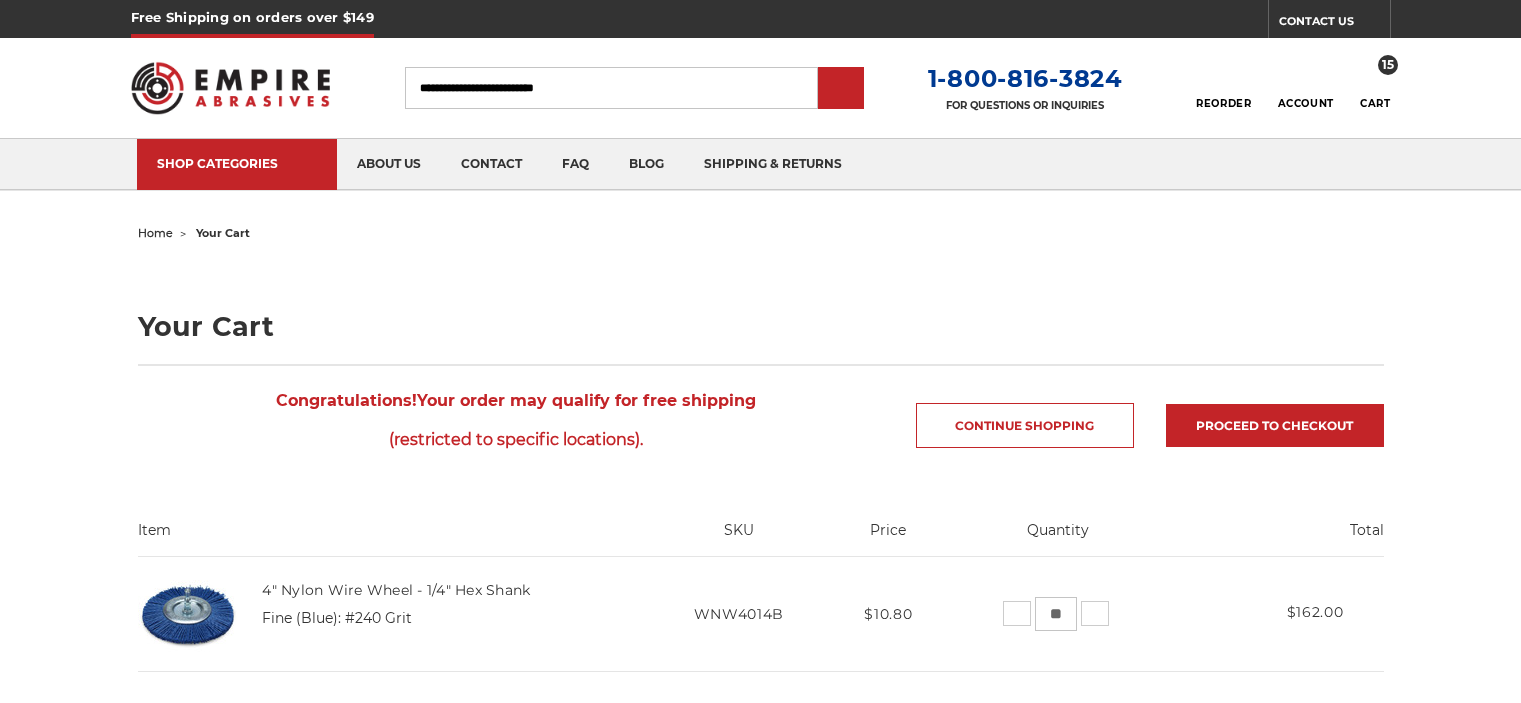scroll, scrollTop: 0, scrollLeft: 0, axis: both 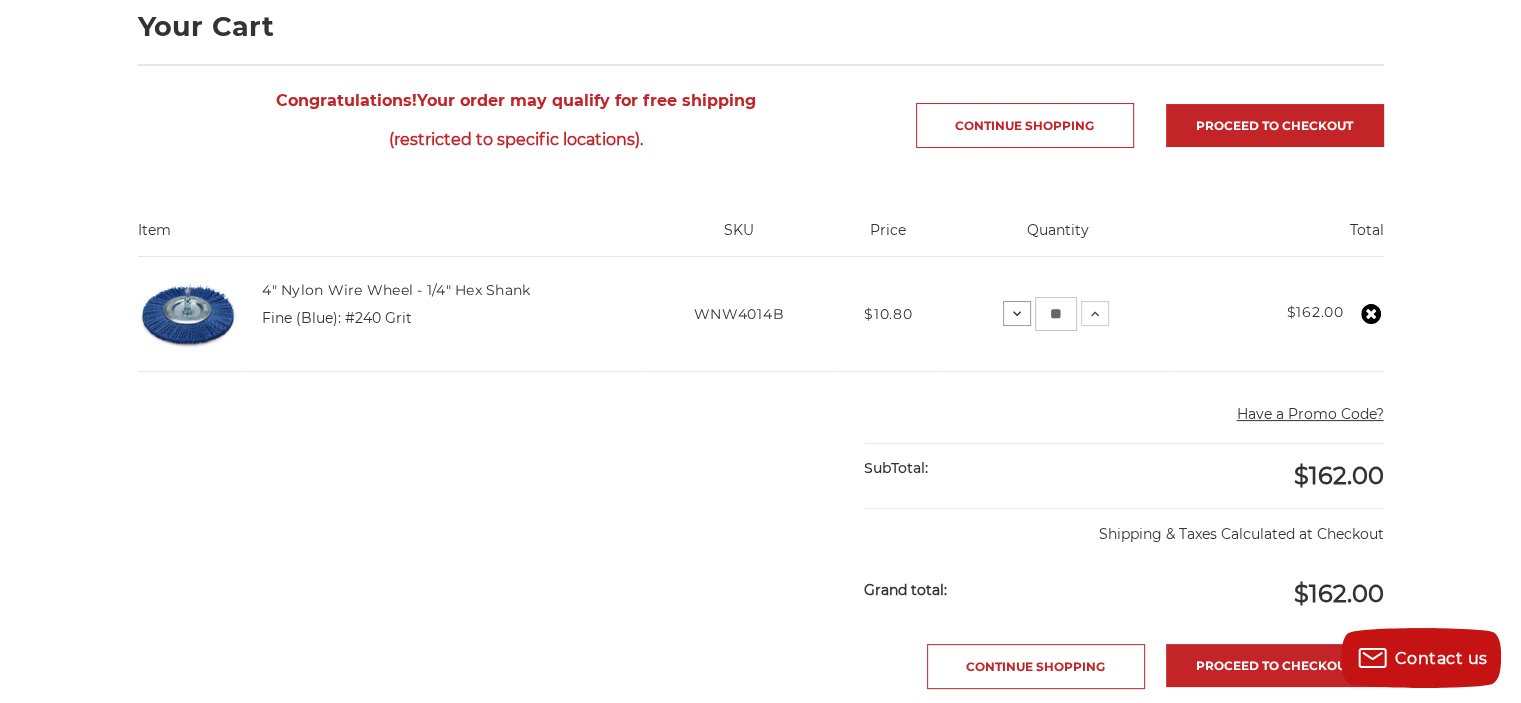 click at bounding box center (1017, 314) 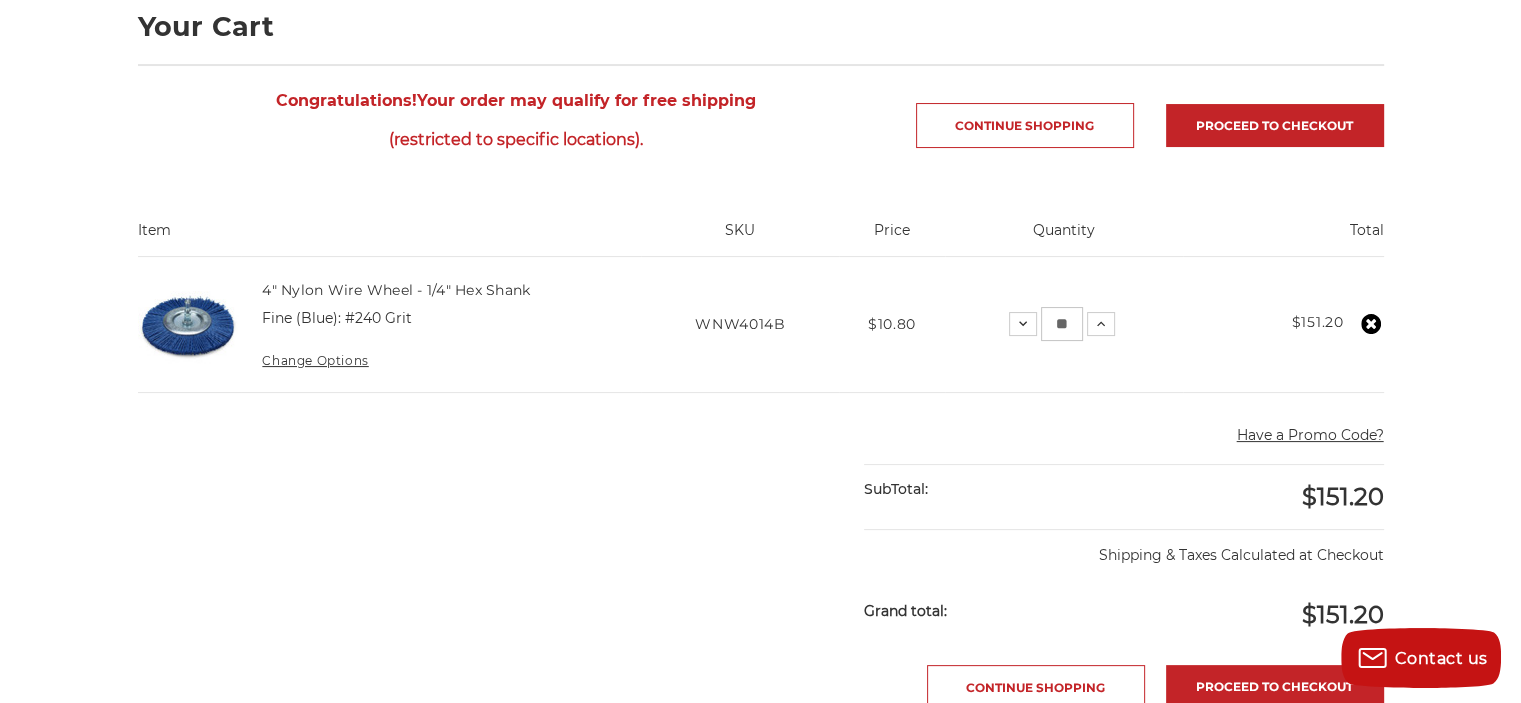 click on "Change Options" at bounding box center (315, 360) 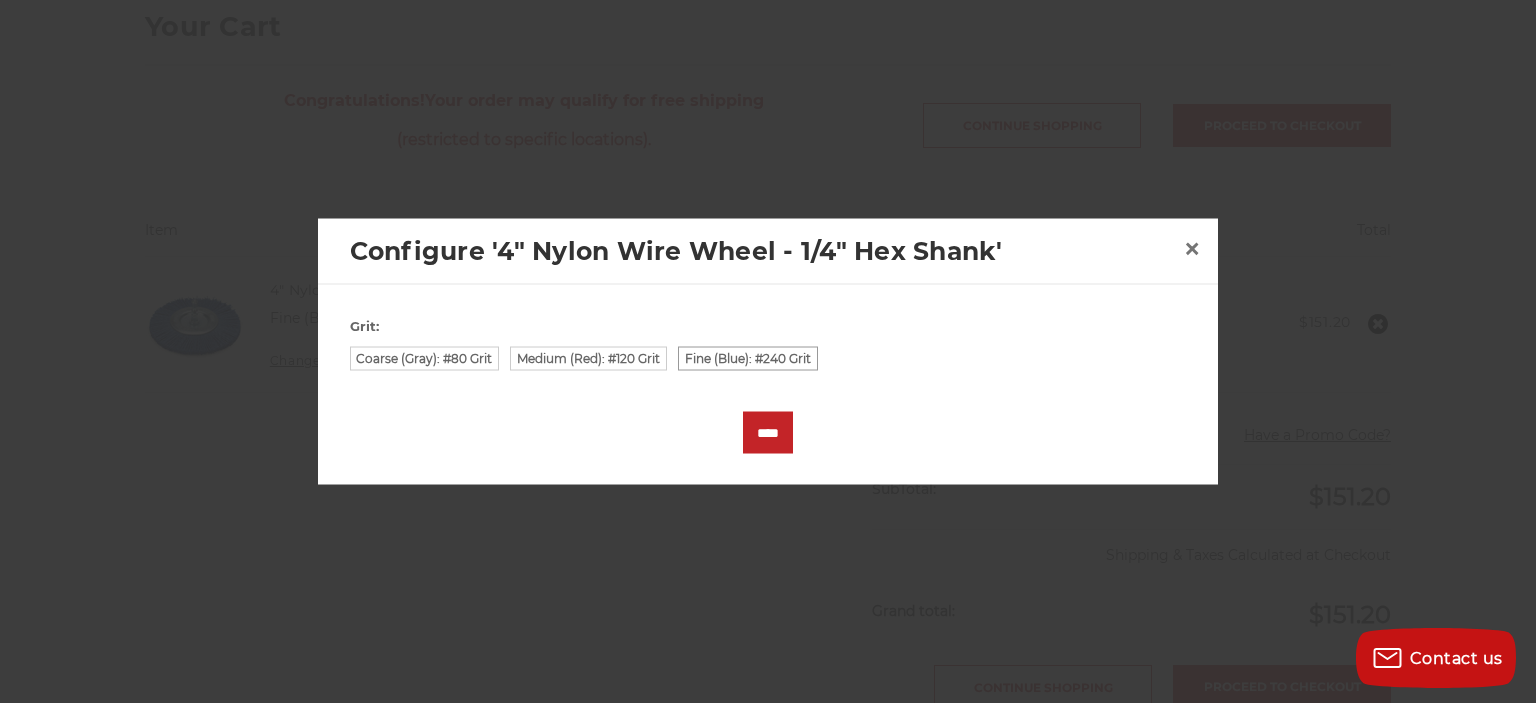 click on "Fine (Blue): #240 Grit" at bounding box center (748, 358) 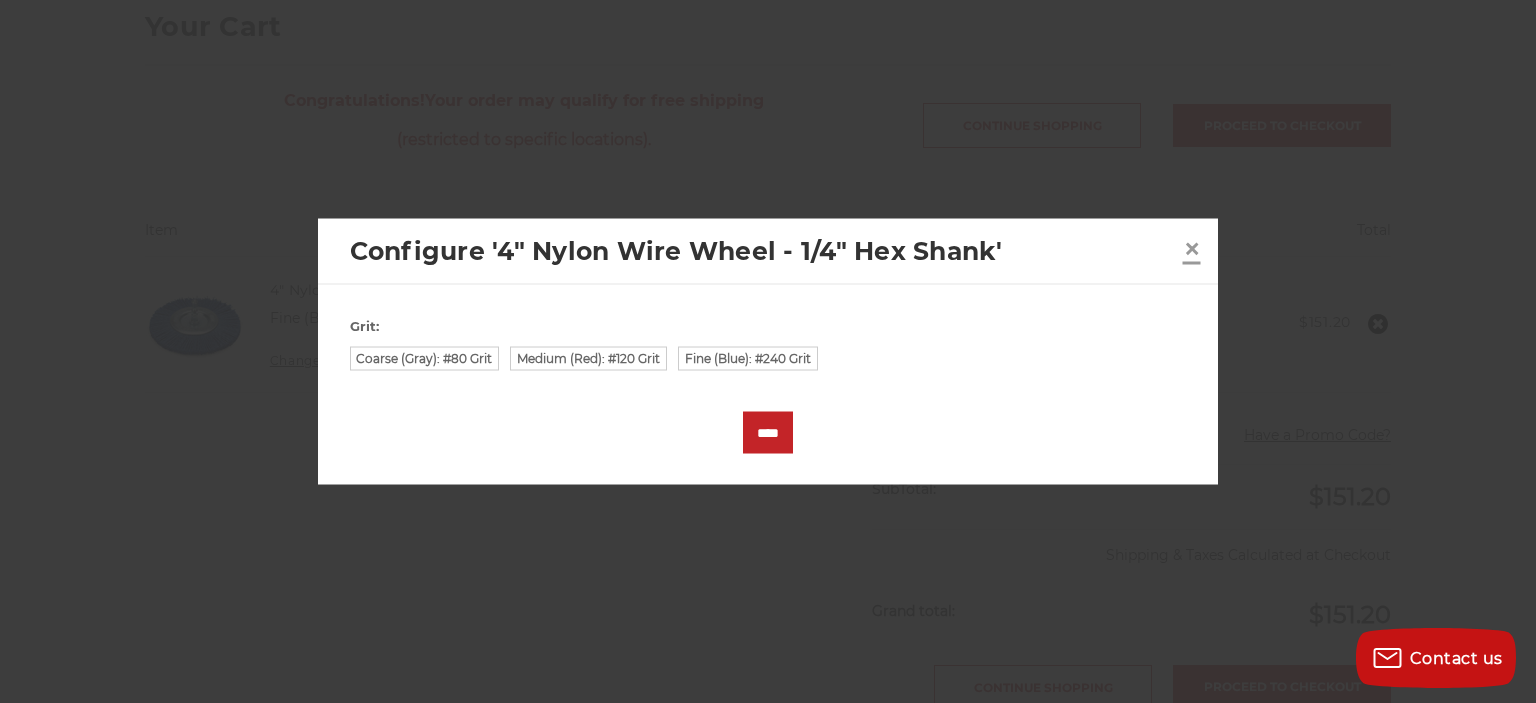 click on "×" at bounding box center [1192, 248] 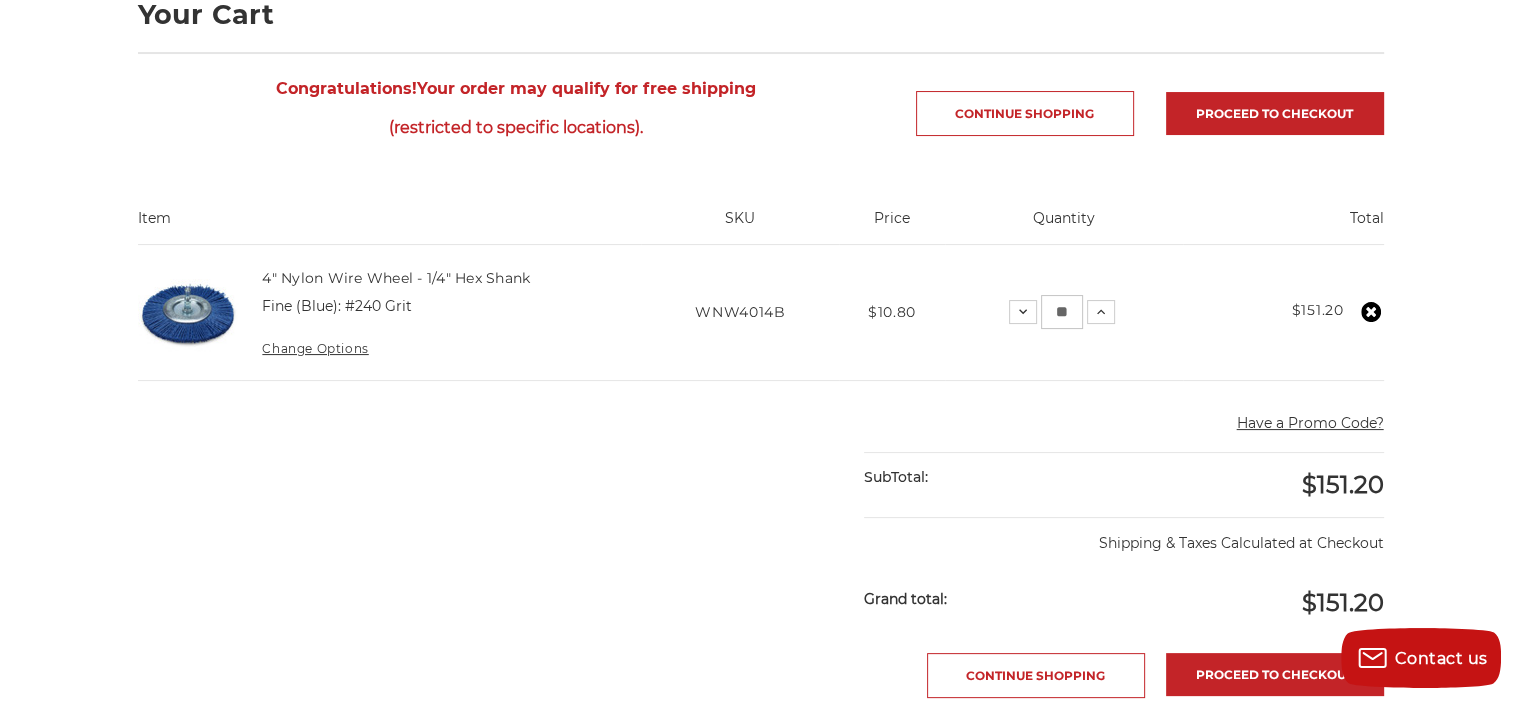 scroll, scrollTop: 300, scrollLeft: 0, axis: vertical 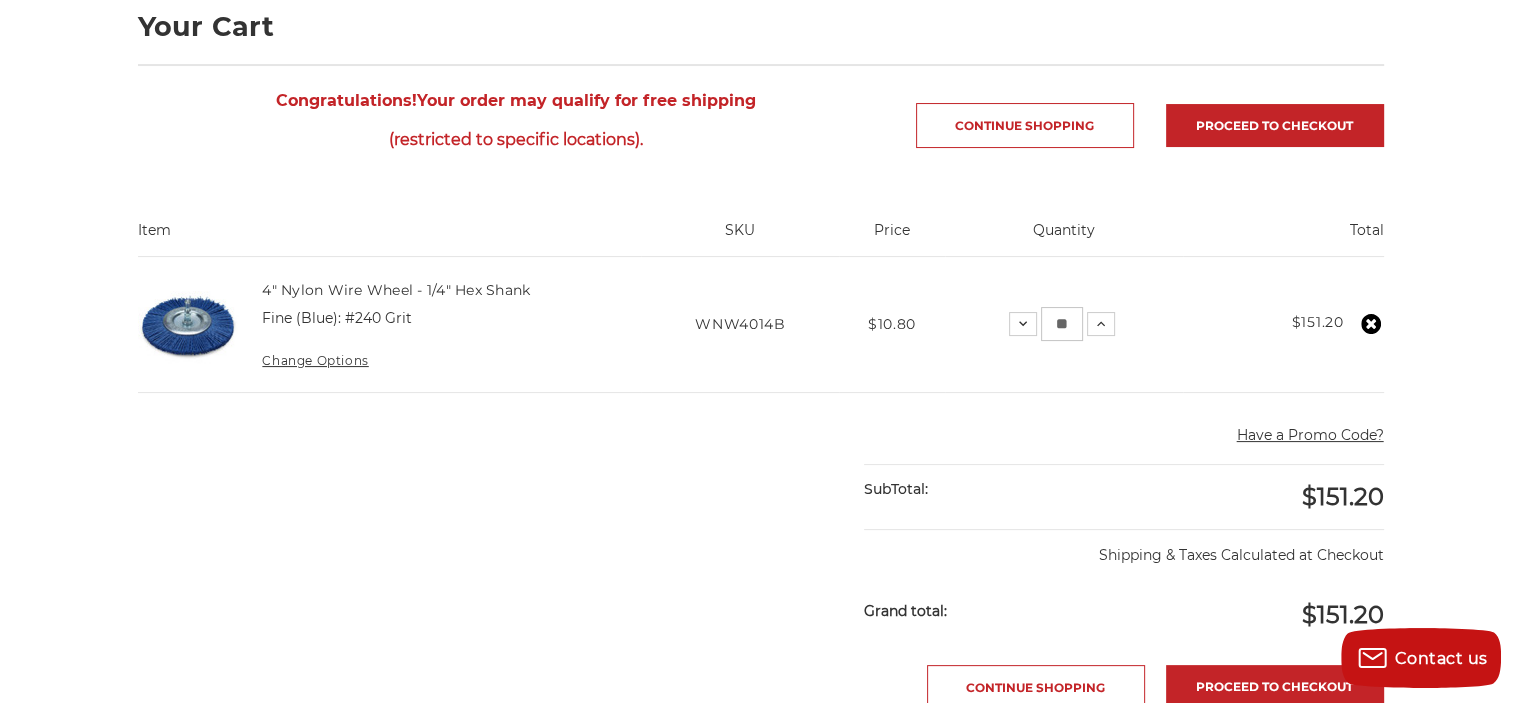 click at bounding box center [1371, 324] 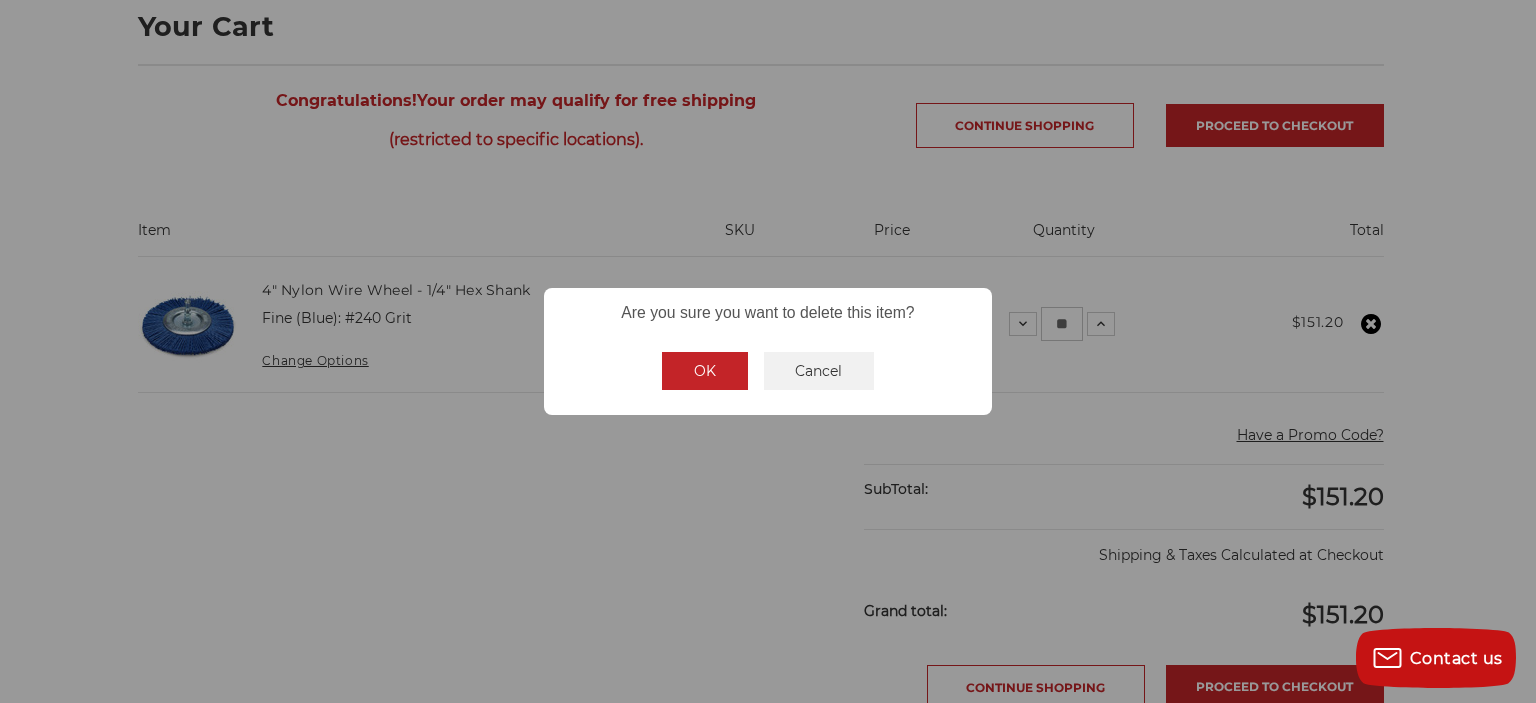 click on "OK" at bounding box center [705, 371] 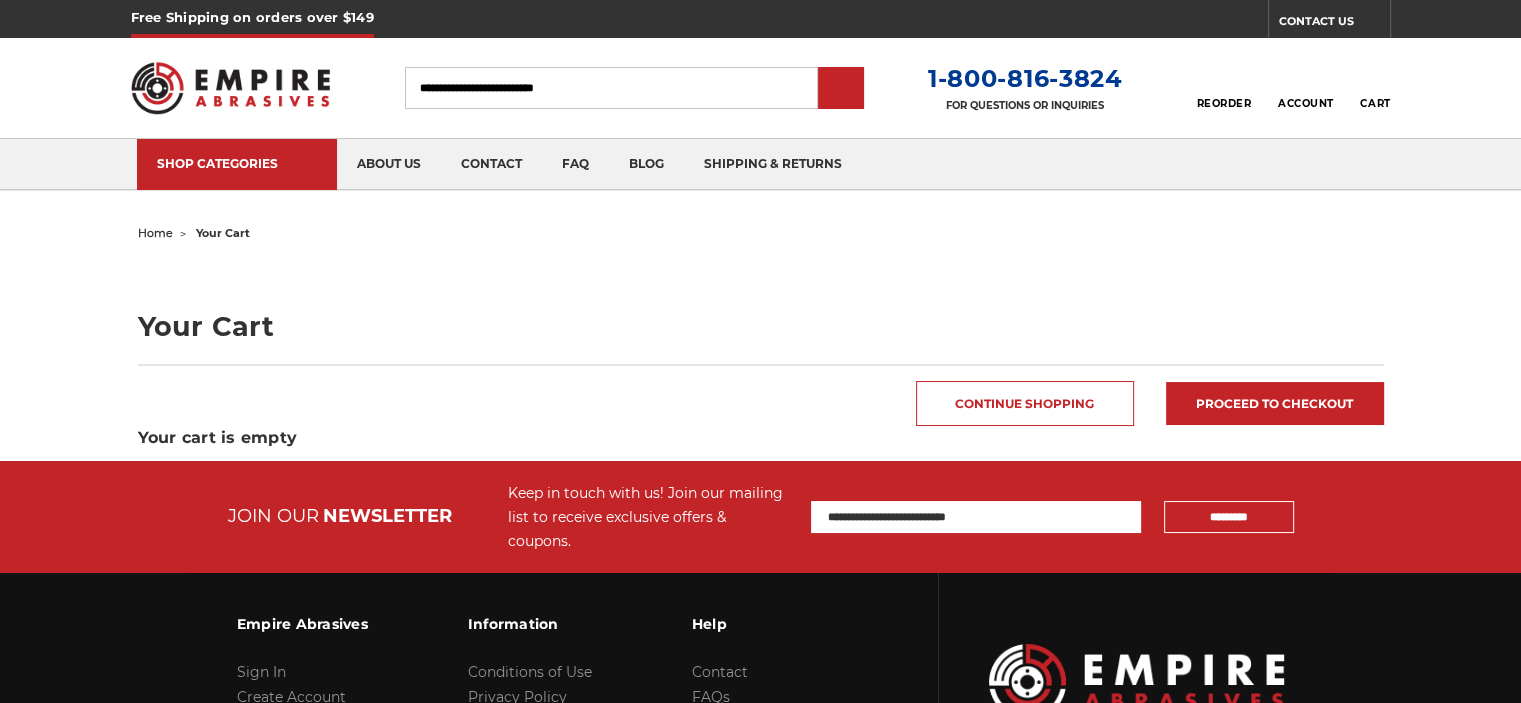 scroll, scrollTop: 205, scrollLeft: 0, axis: vertical 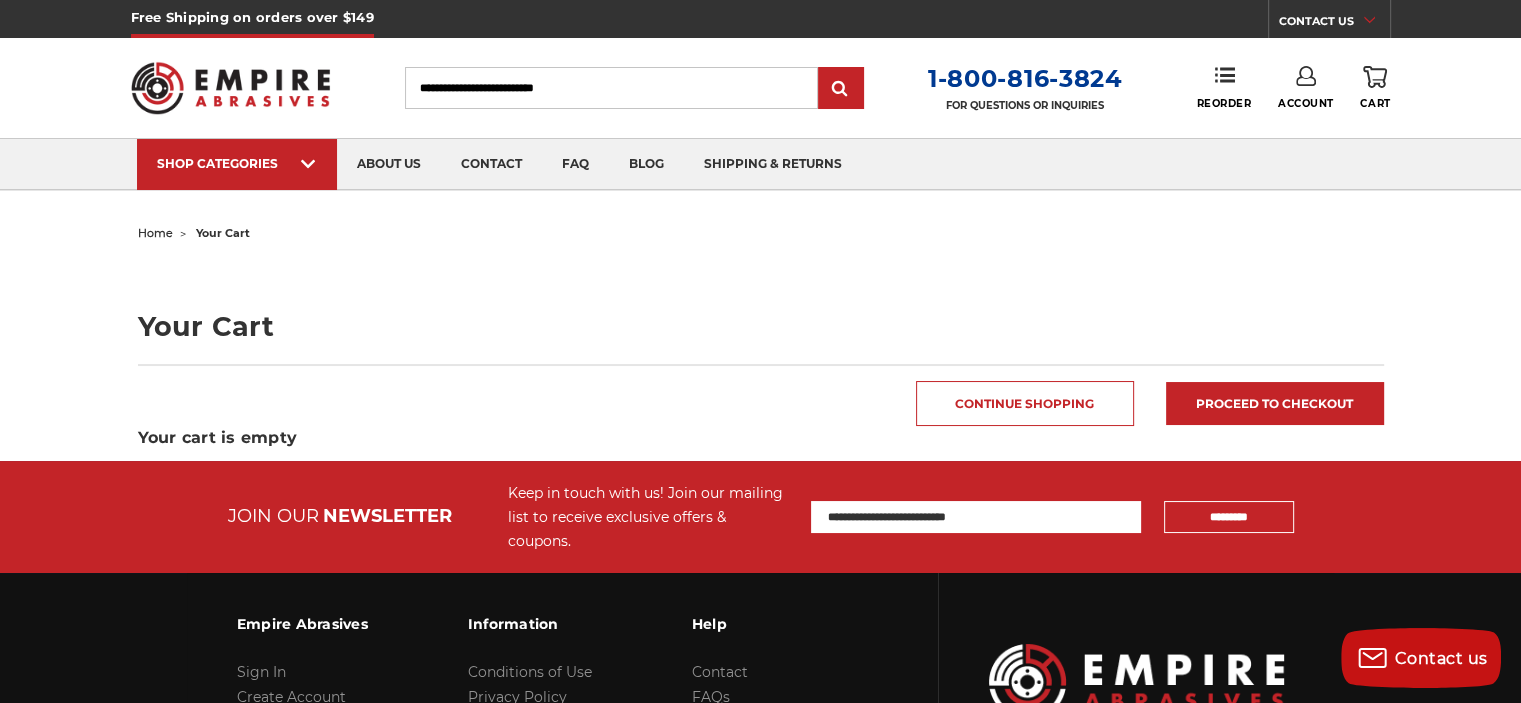 click at bounding box center (1306, 76) 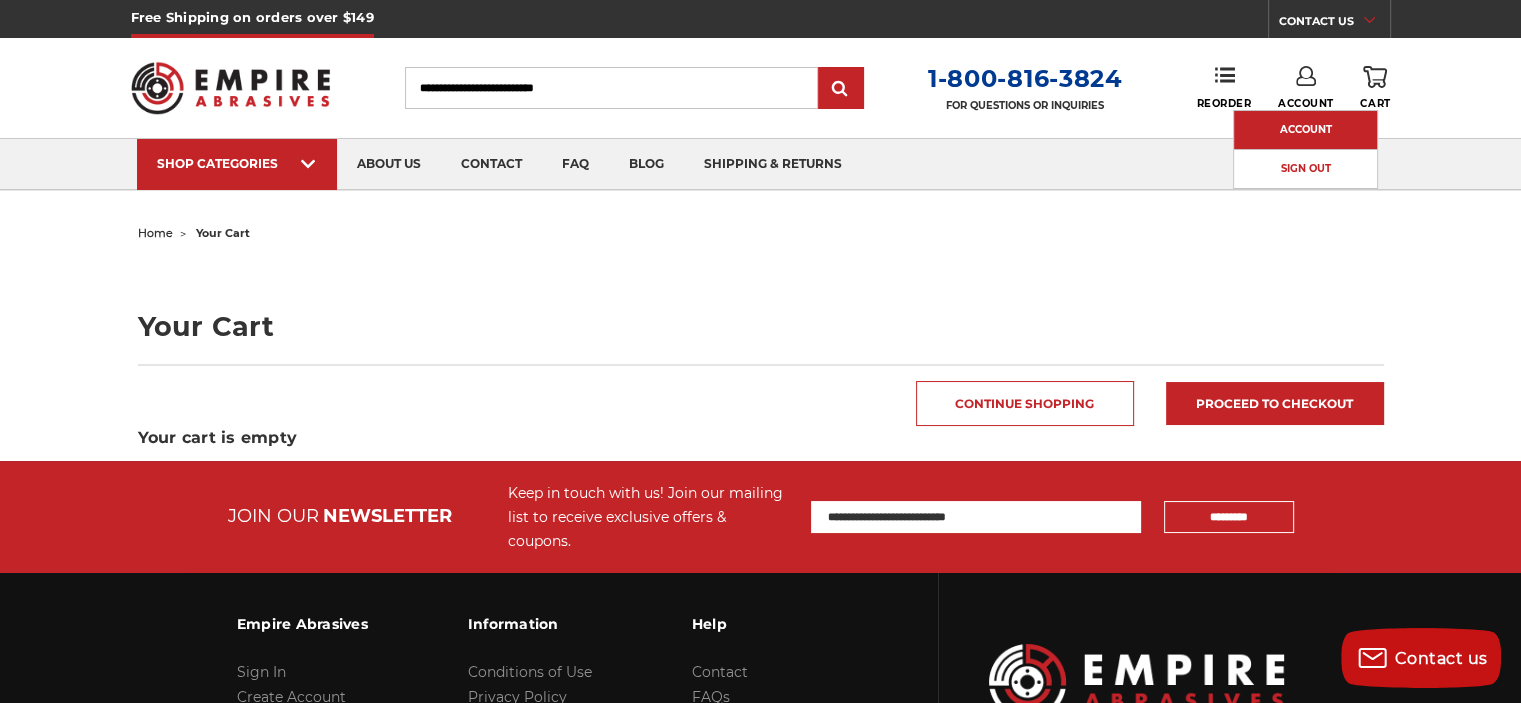 click on "Account" at bounding box center (1305, 130) 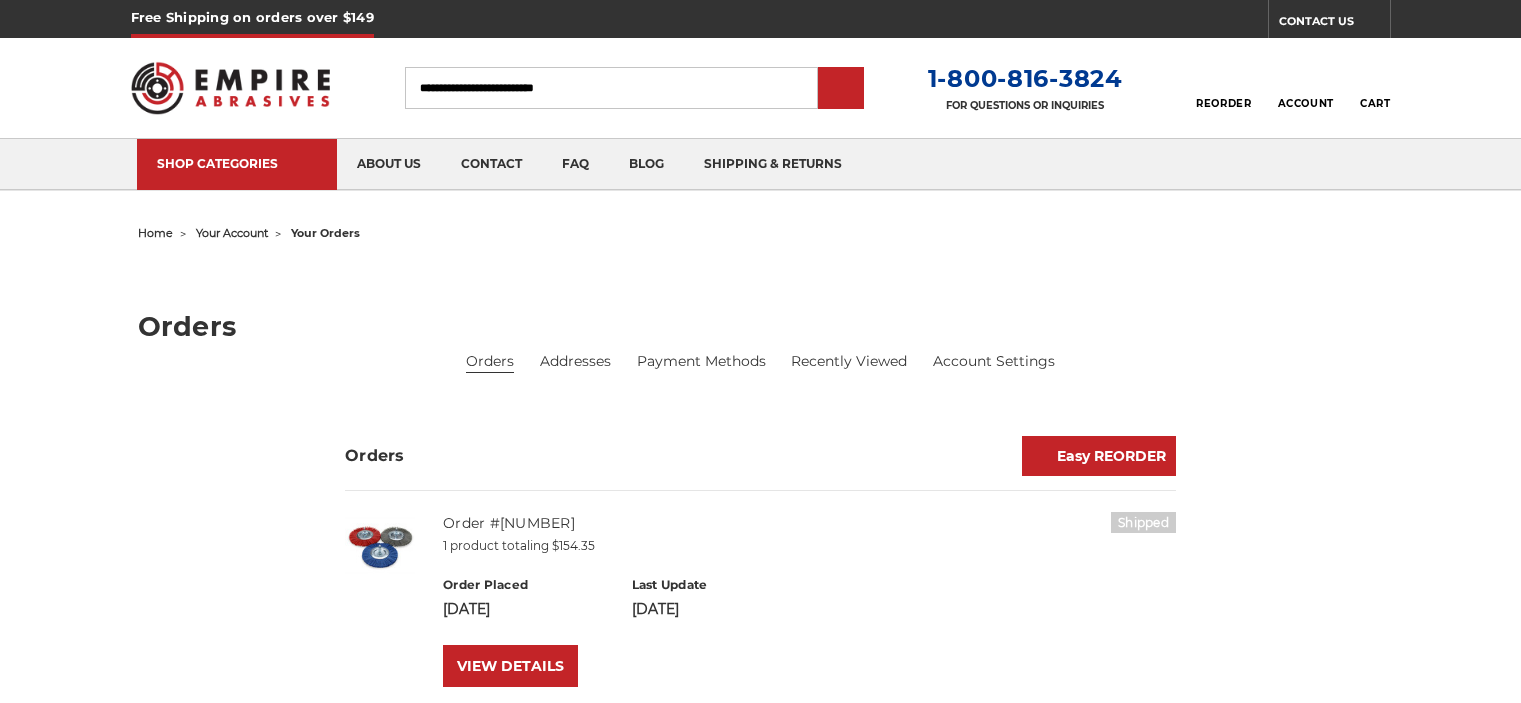 scroll, scrollTop: 0, scrollLeft: 0, axis: both 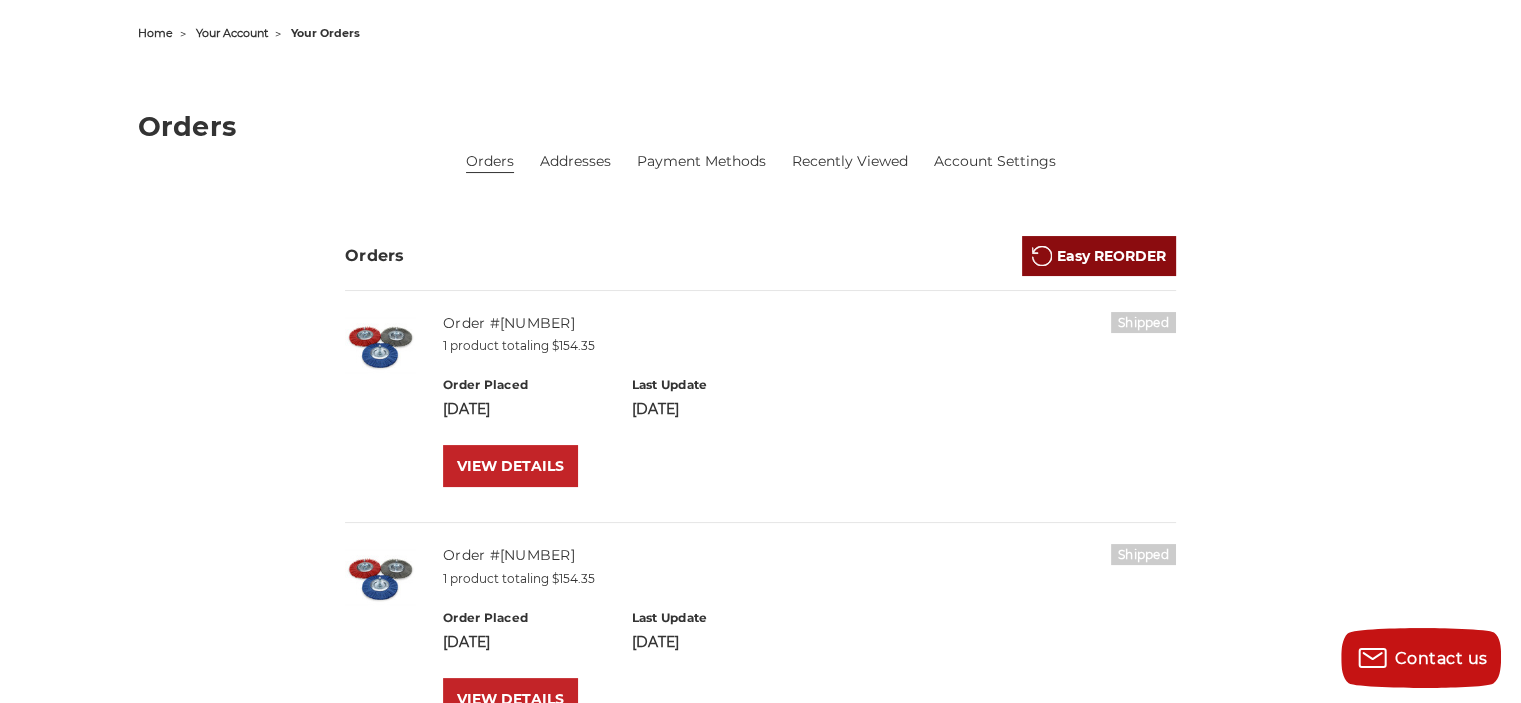 click on "Easy REORDER" at bounding box center (1099, 256) 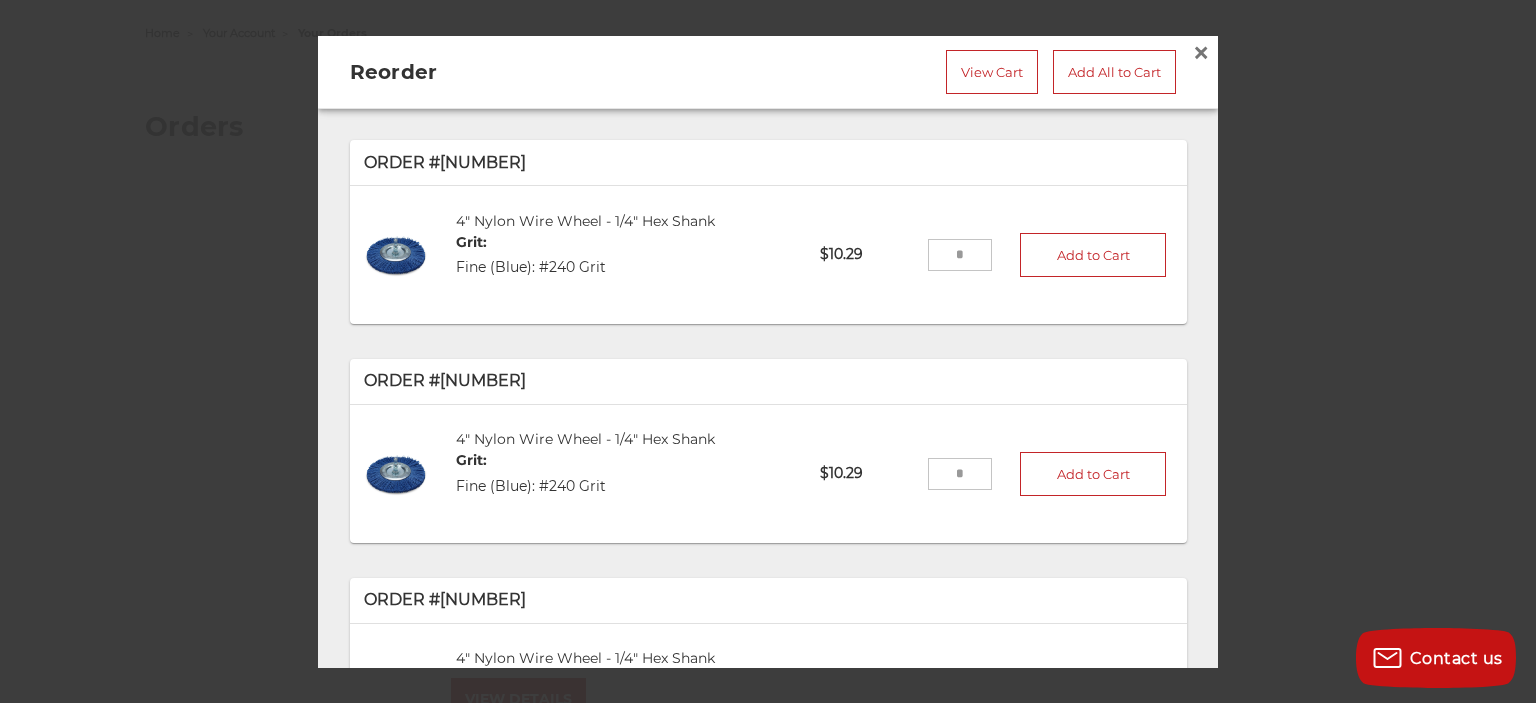 click at bounding box center [960, 255] 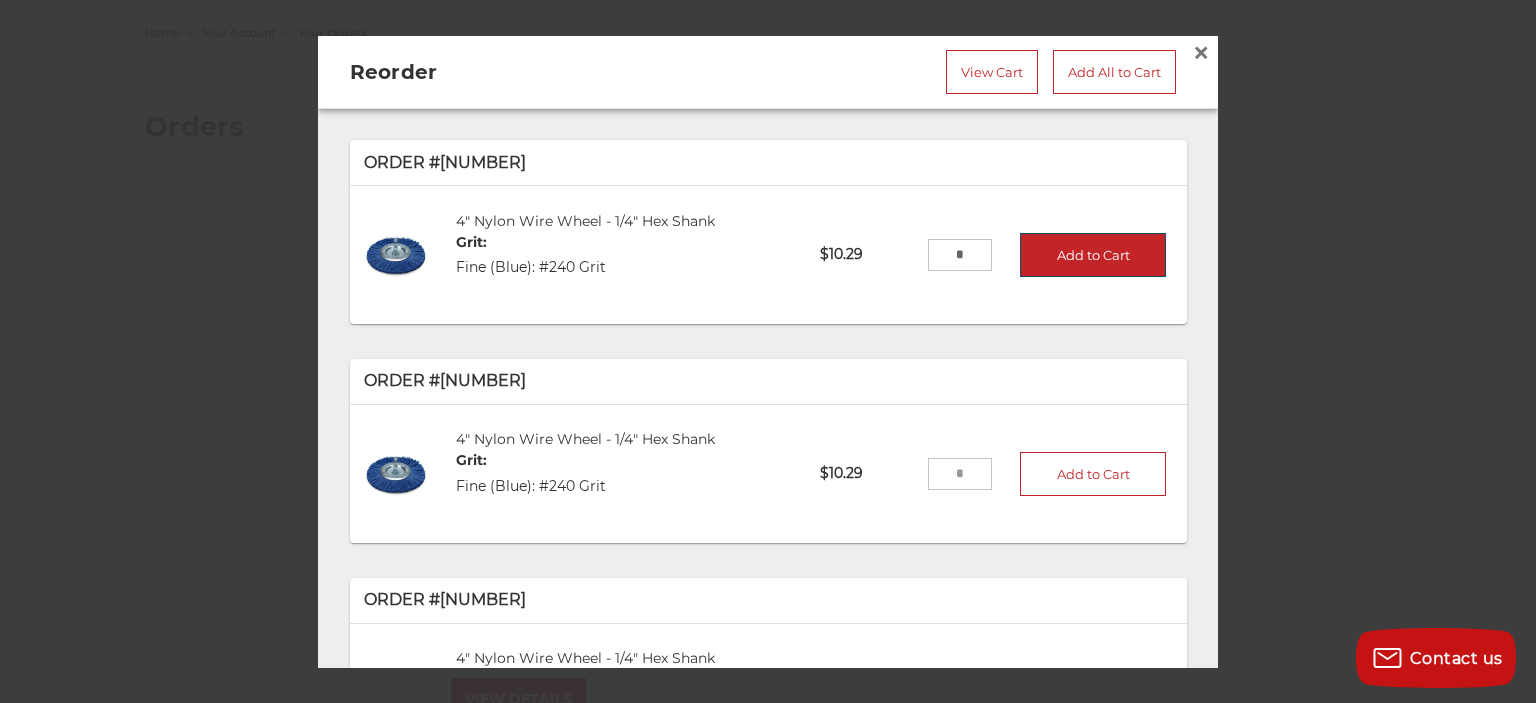 type on "*" 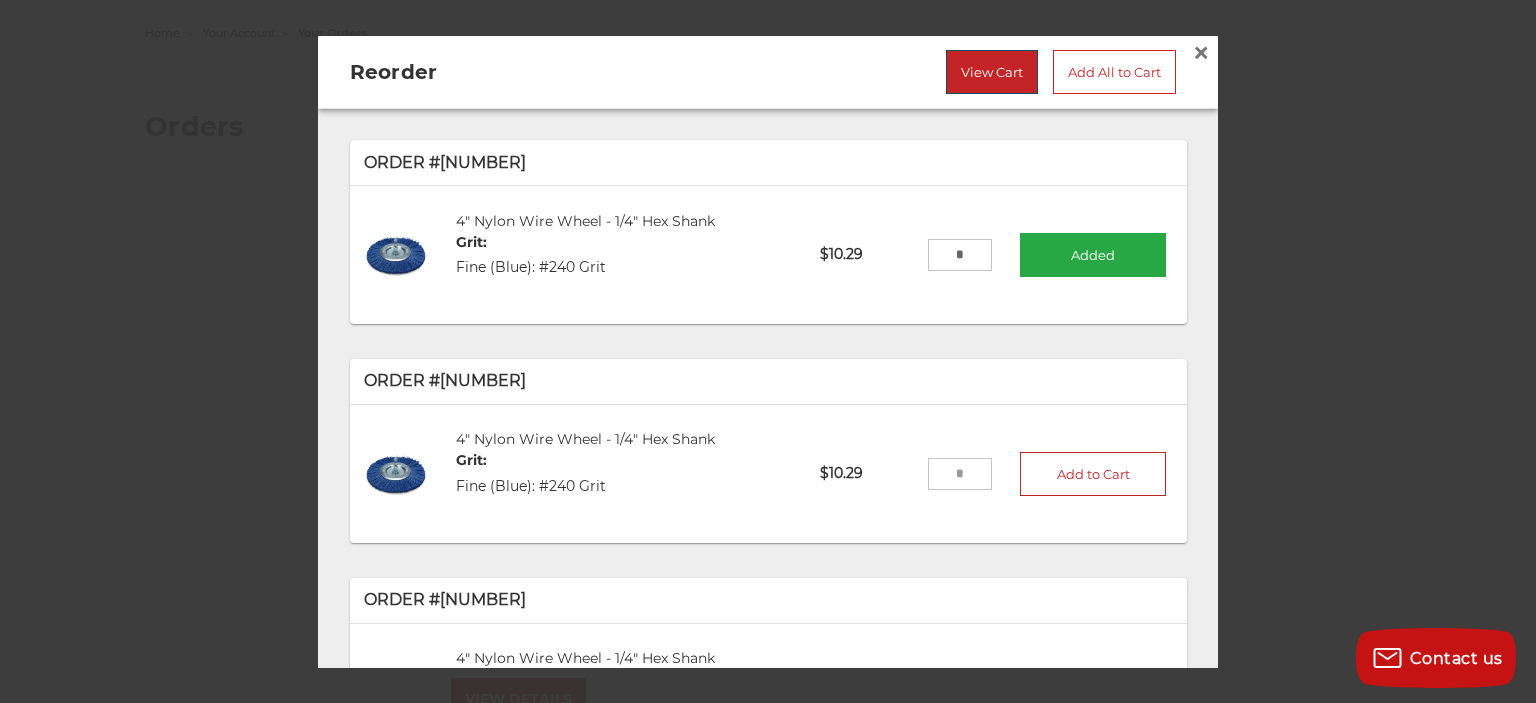 click on "View Cart" at bounding box center [992, 71] 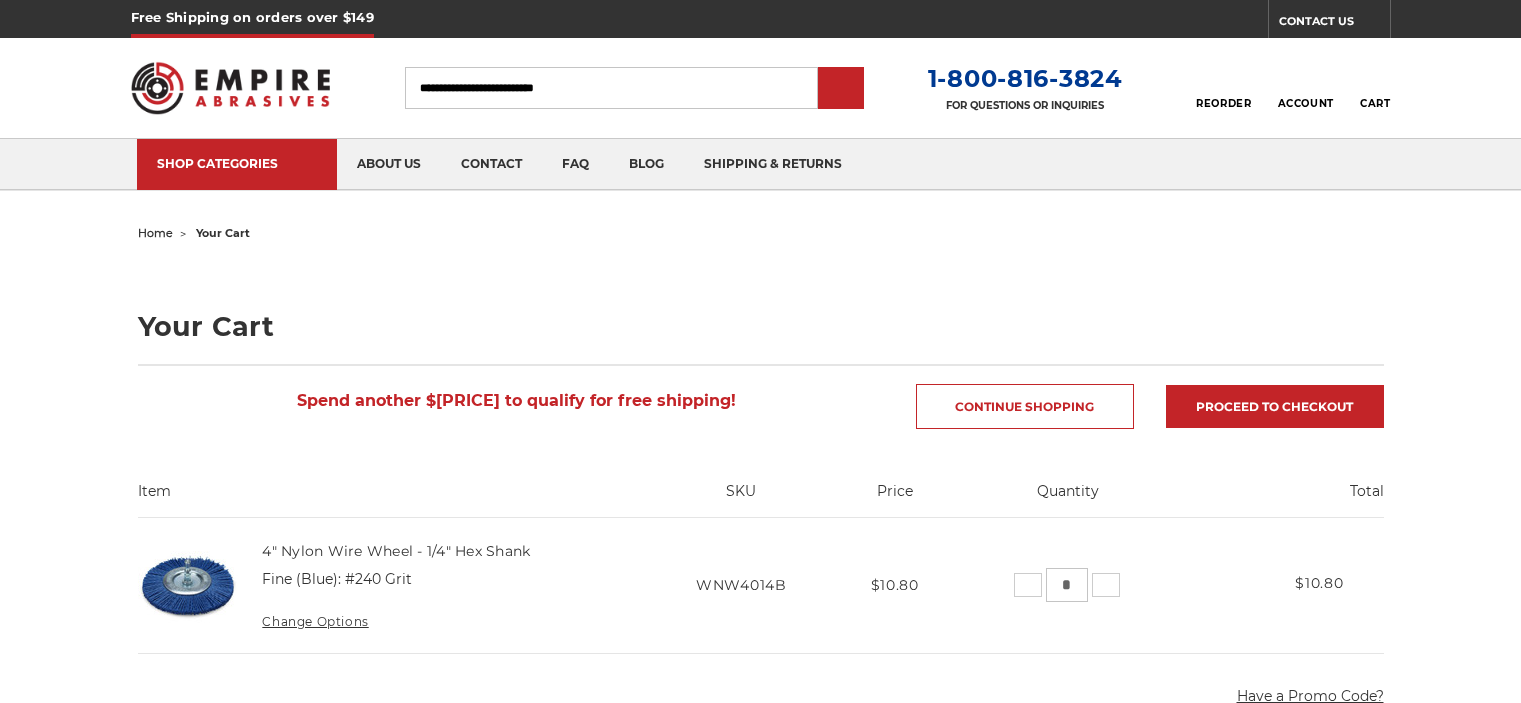 scroll, scrollTop: 0, scrollLeft: 0, axis: both 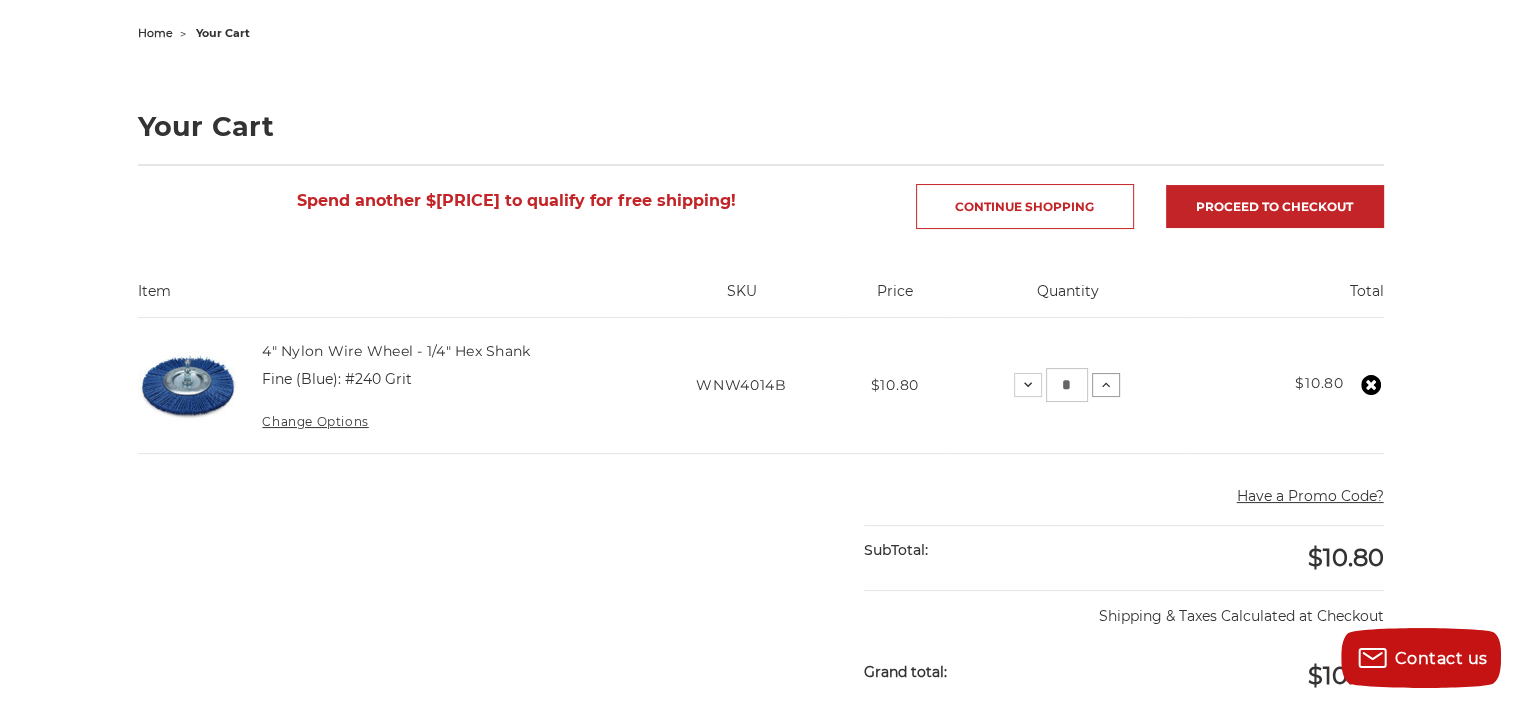 click at bounding box center (1028, 384) 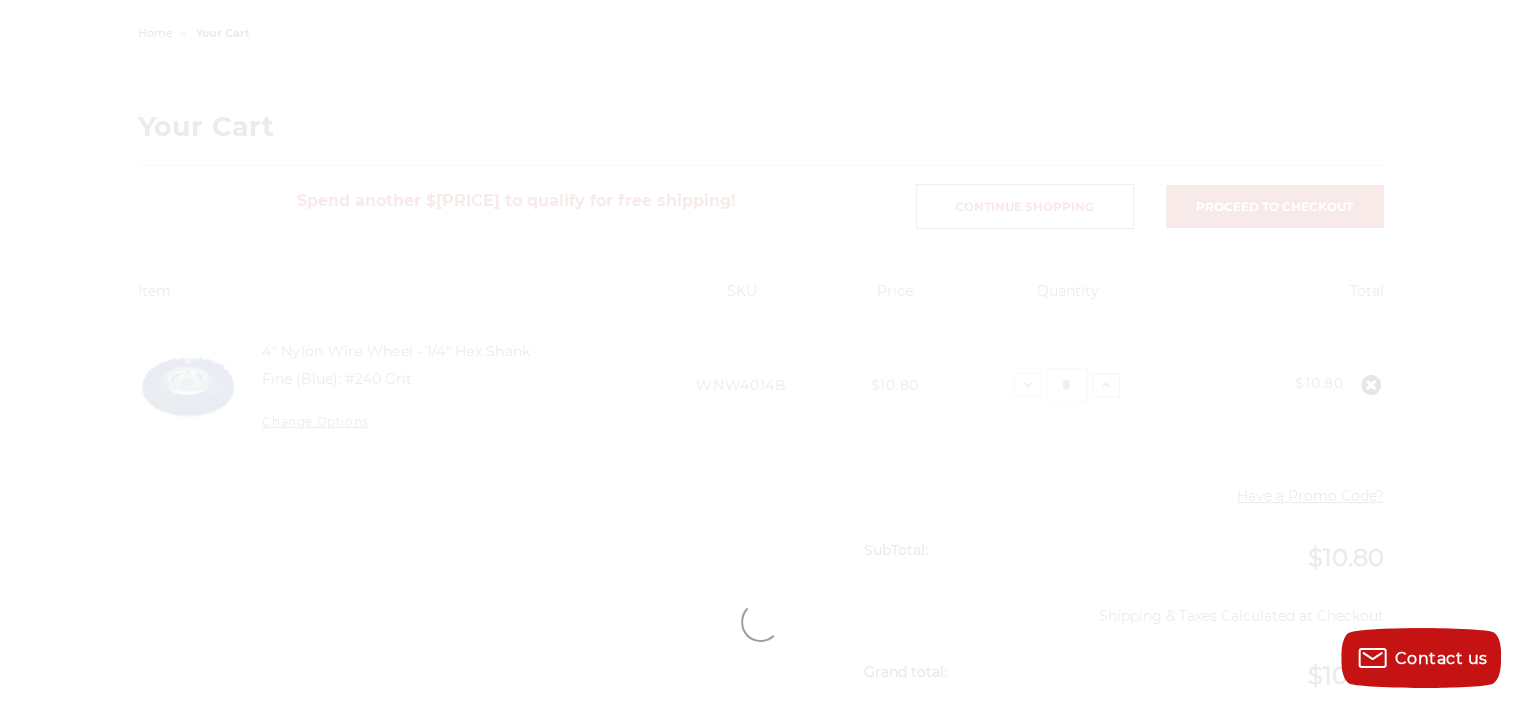 click at bounding box center [761, 622] 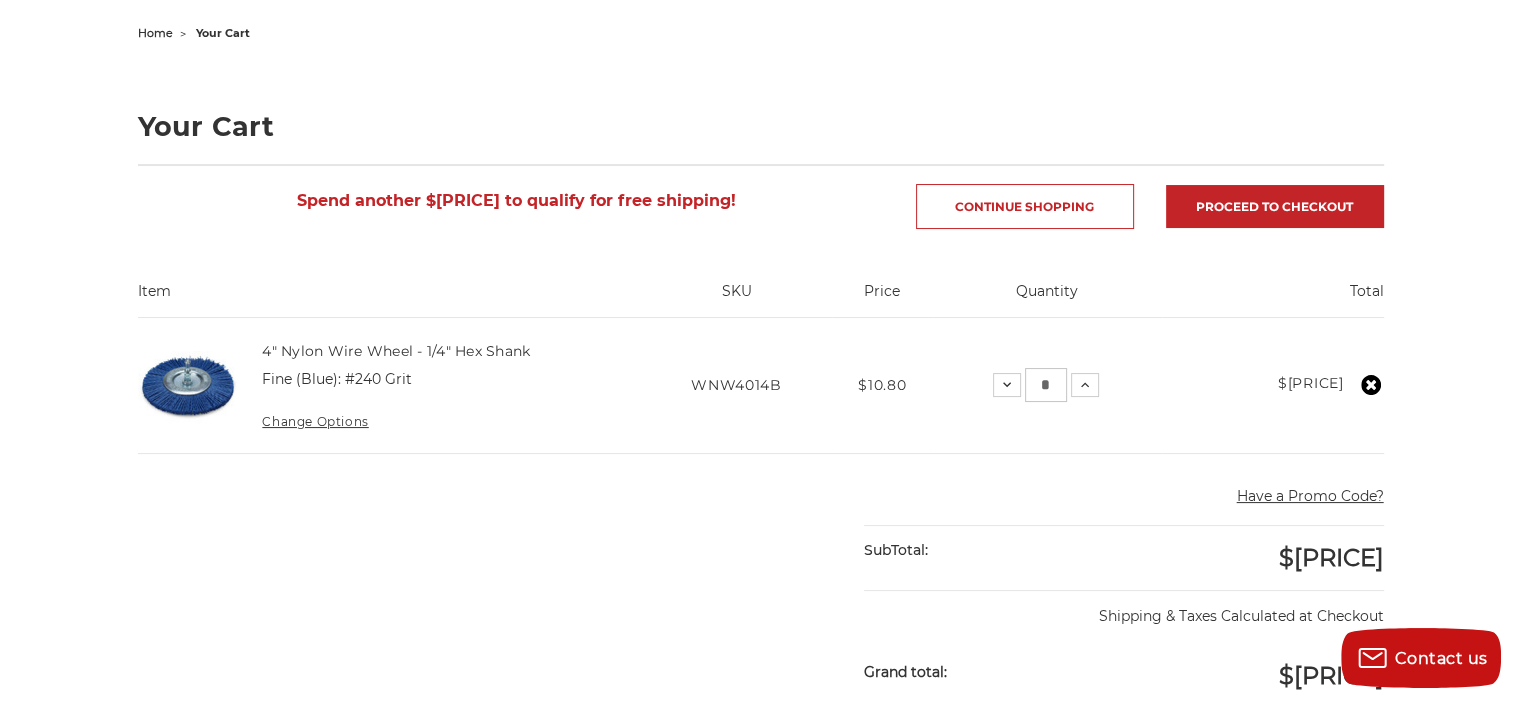 click on "*" at bounding box center [1046, 385] 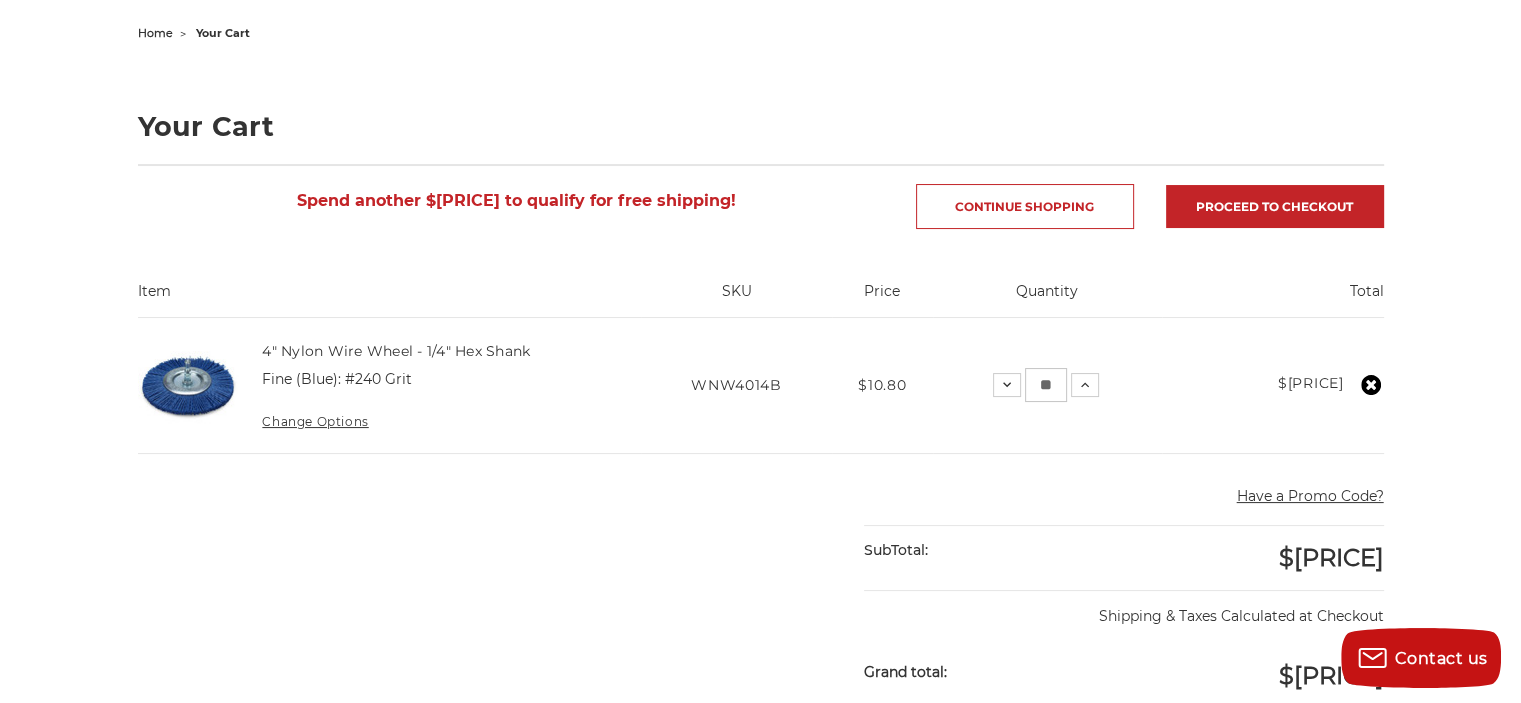 type on "**" 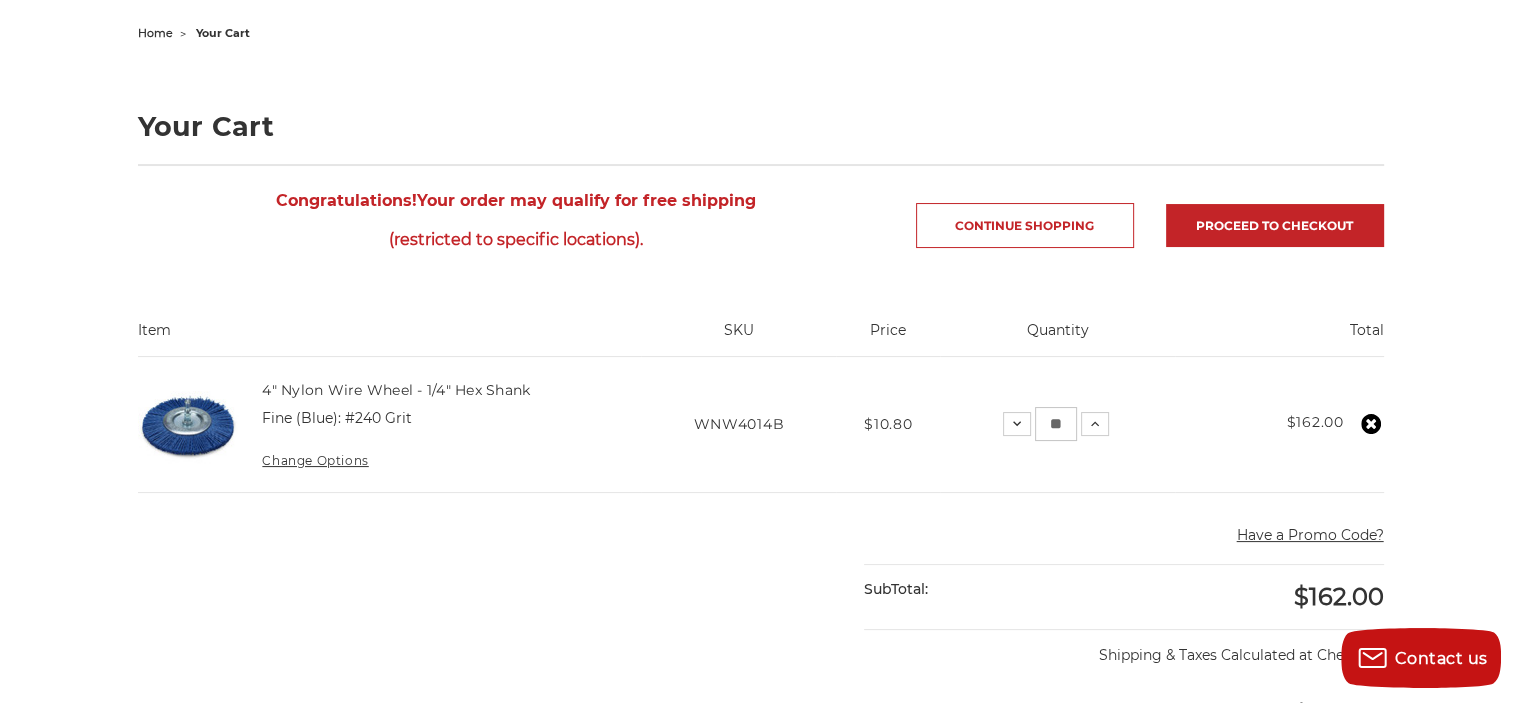 click on "**" at bounding box center [1056, 424] 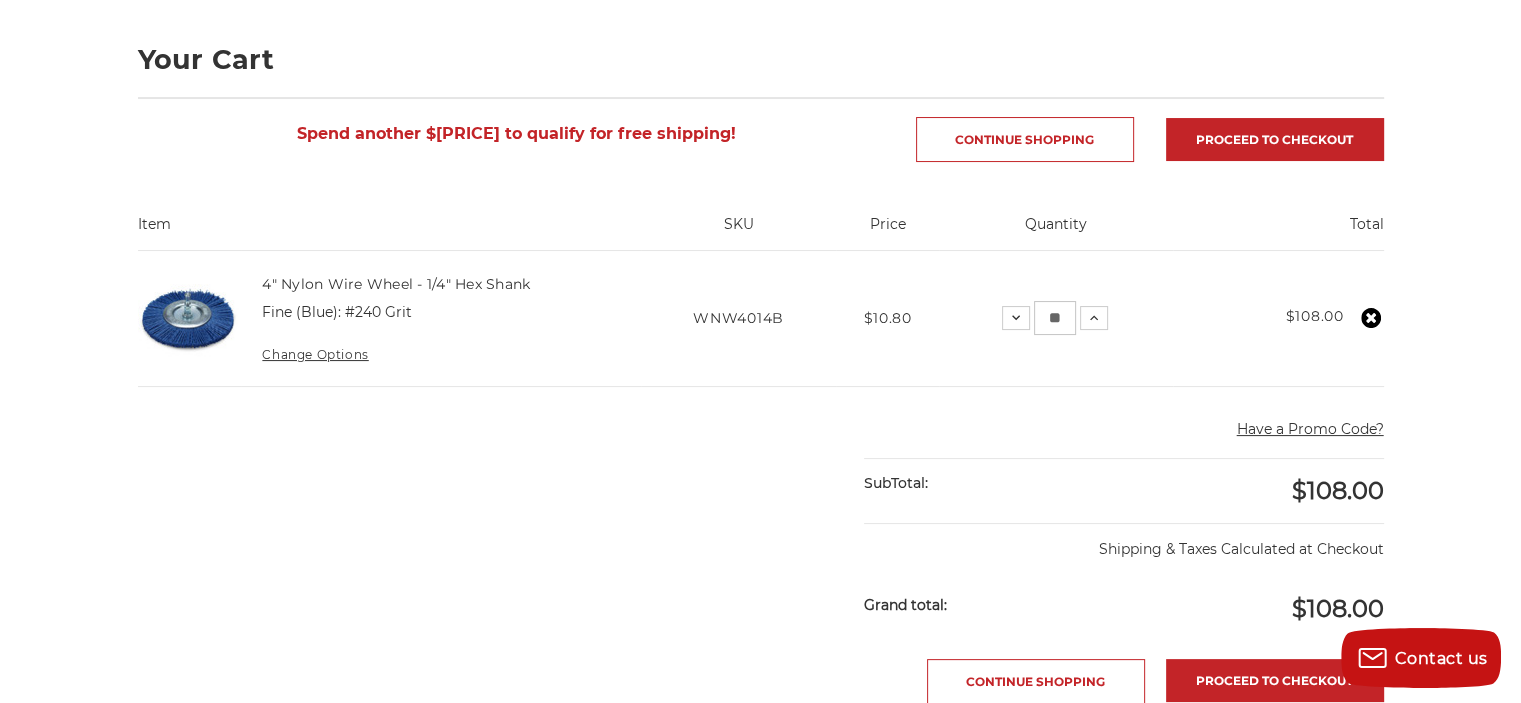 scroll, scrollTop: 400, scrollLeft: 0, axis: vertical 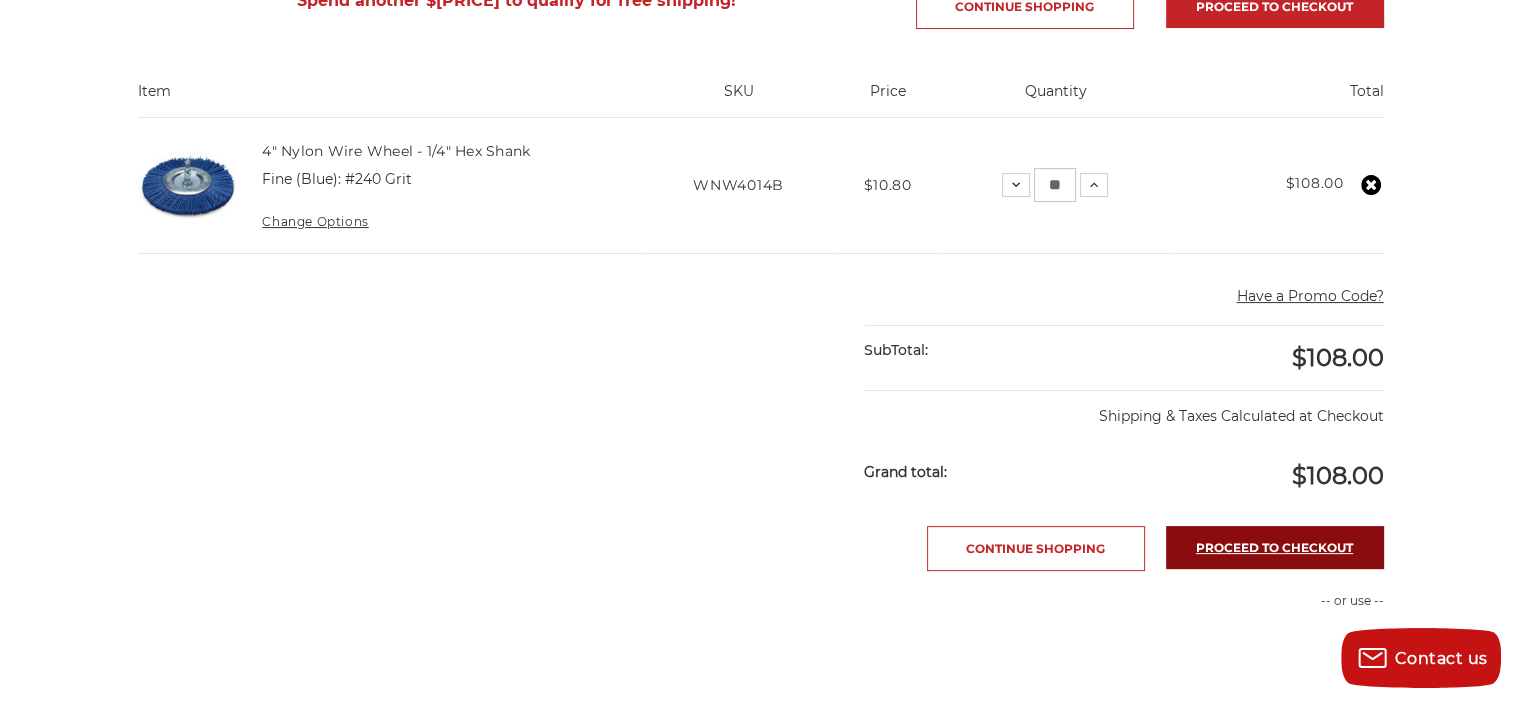 click on "Proceed to checkout" at bounding box center (1275, 547) 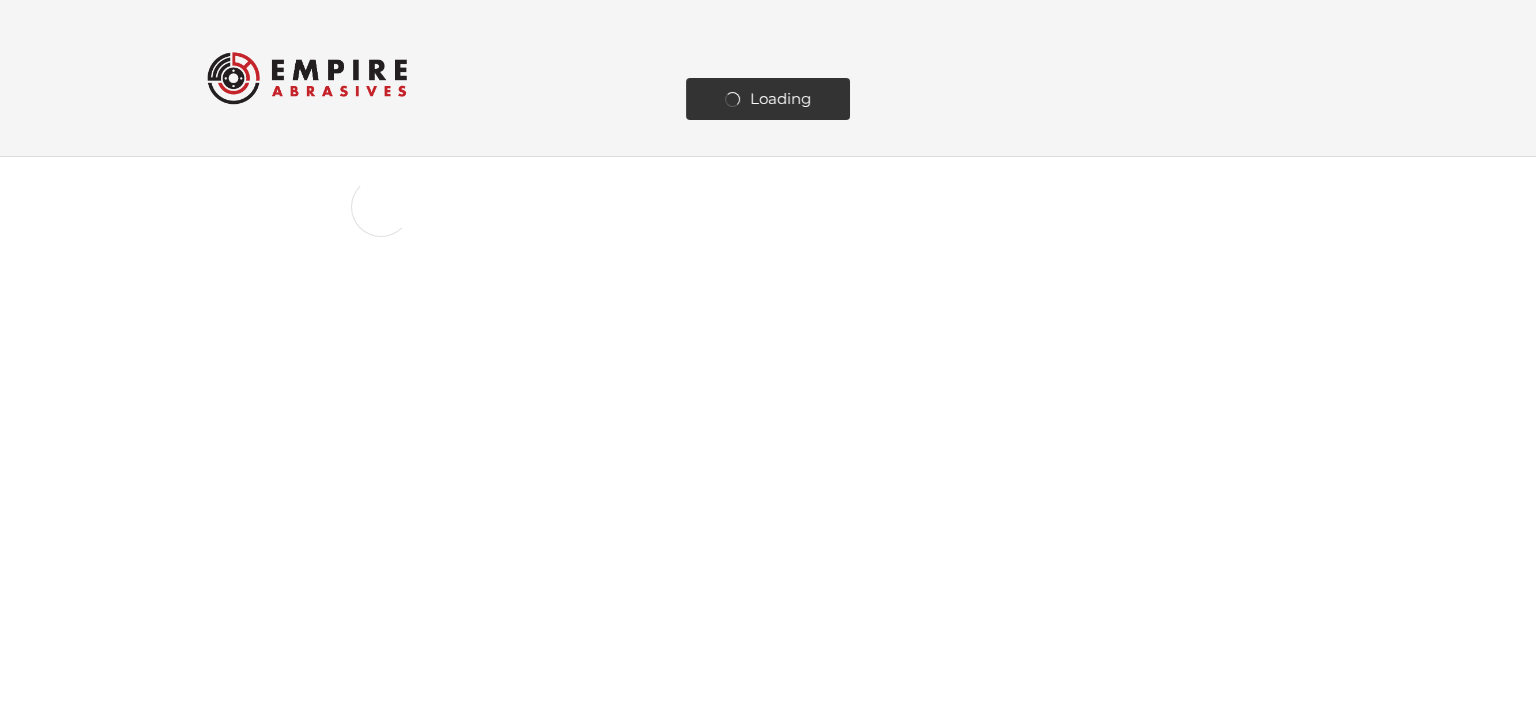 scroll, scrollTop: 0, scrollLeft: 0, axis: both 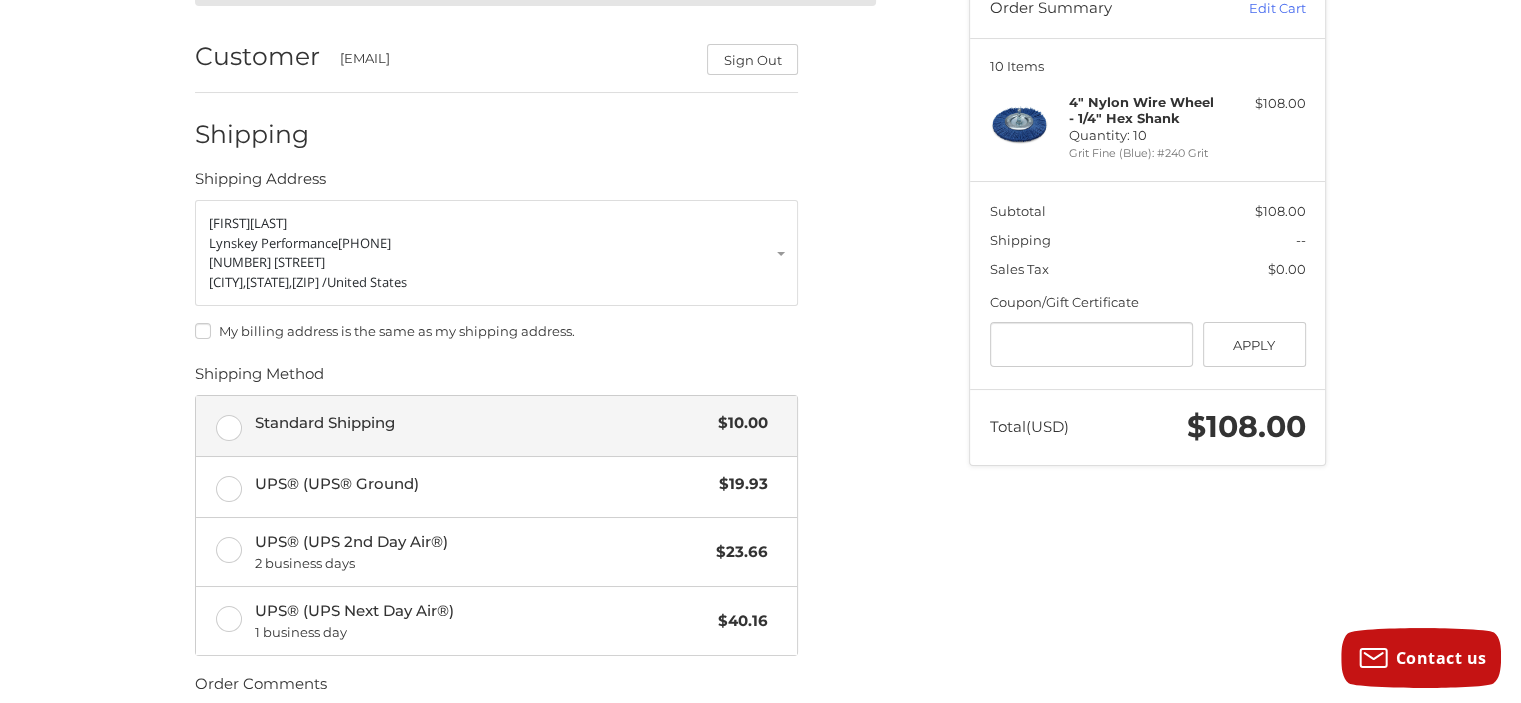 click on "Standard Shipping $10.00" at bounding box center [496, 426] 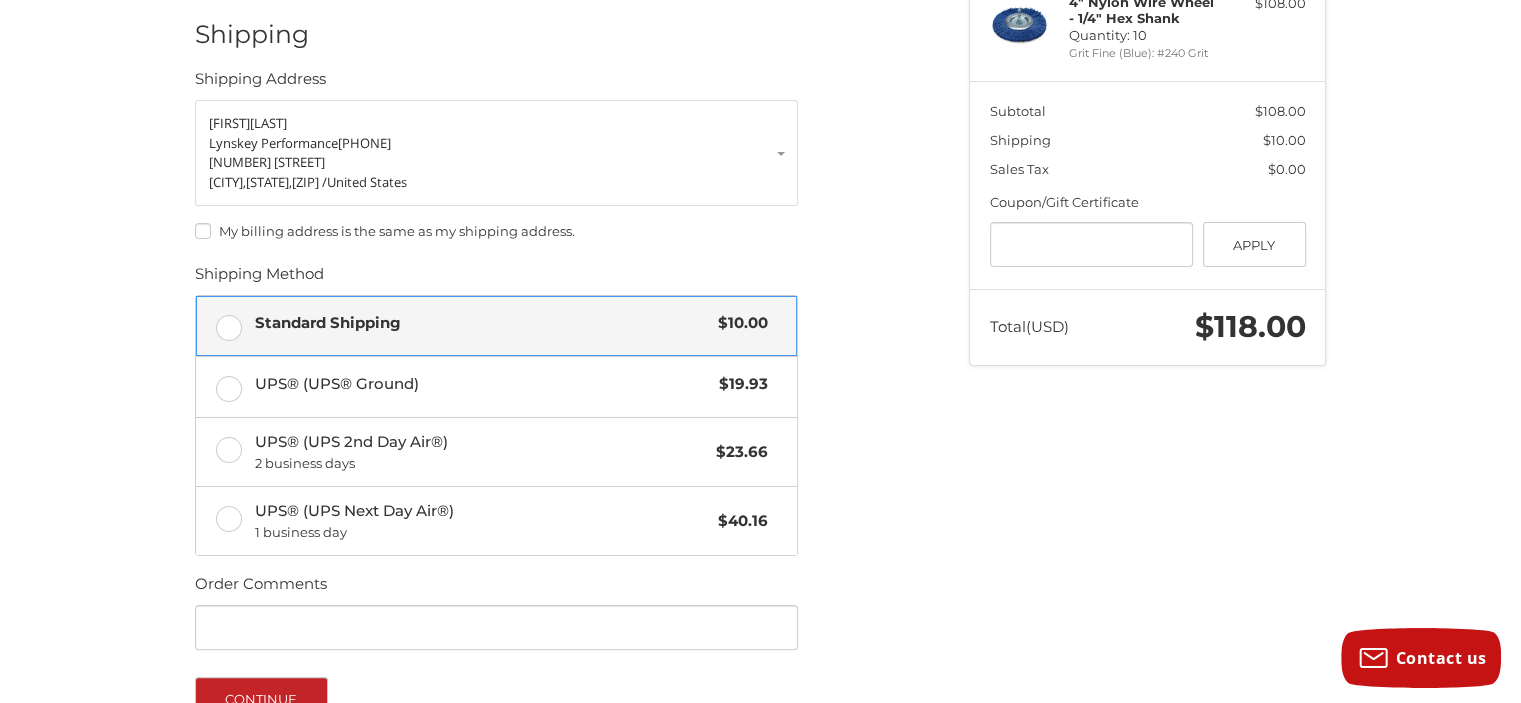 scroll, scrollTop: 418, scrollLeft: 0, axis: vertical 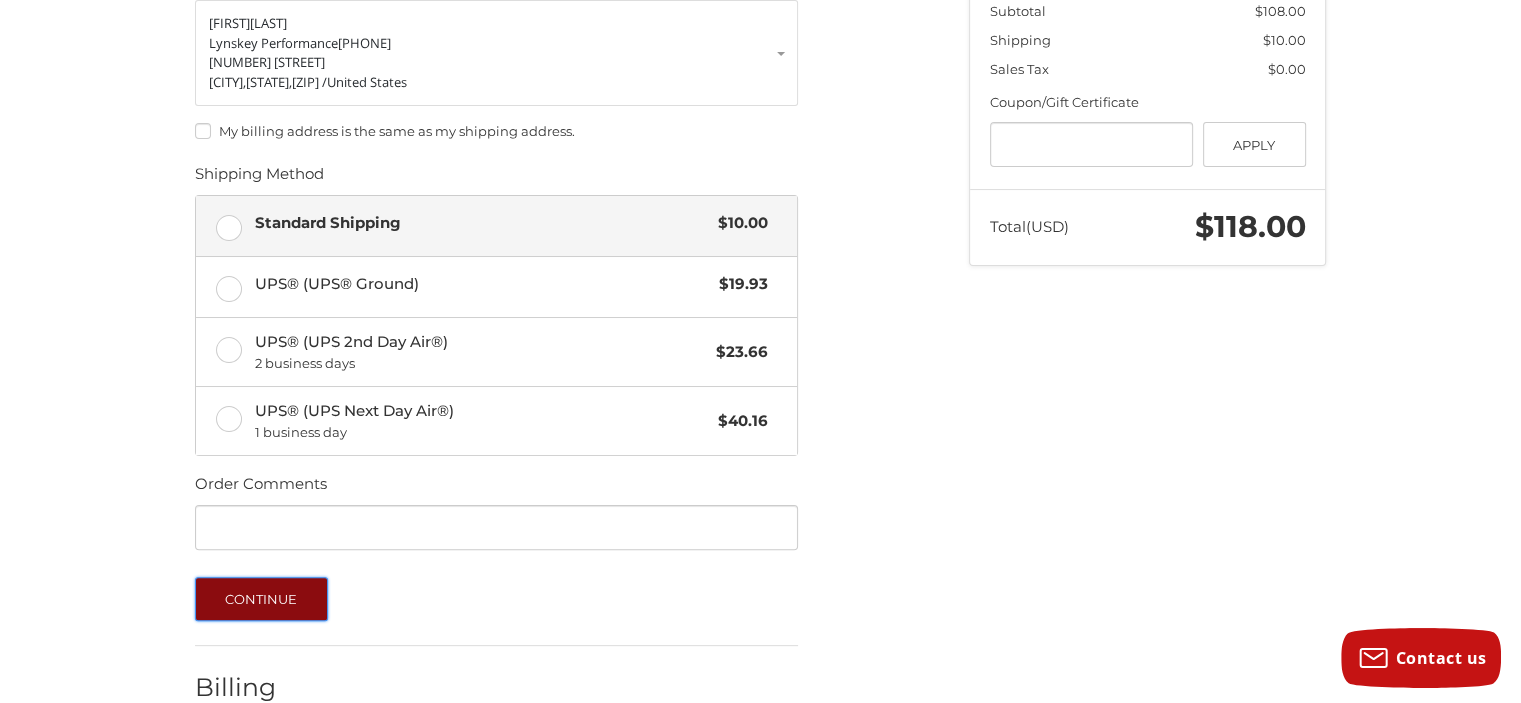 click on "Continue" at bounding box center [261, 599] 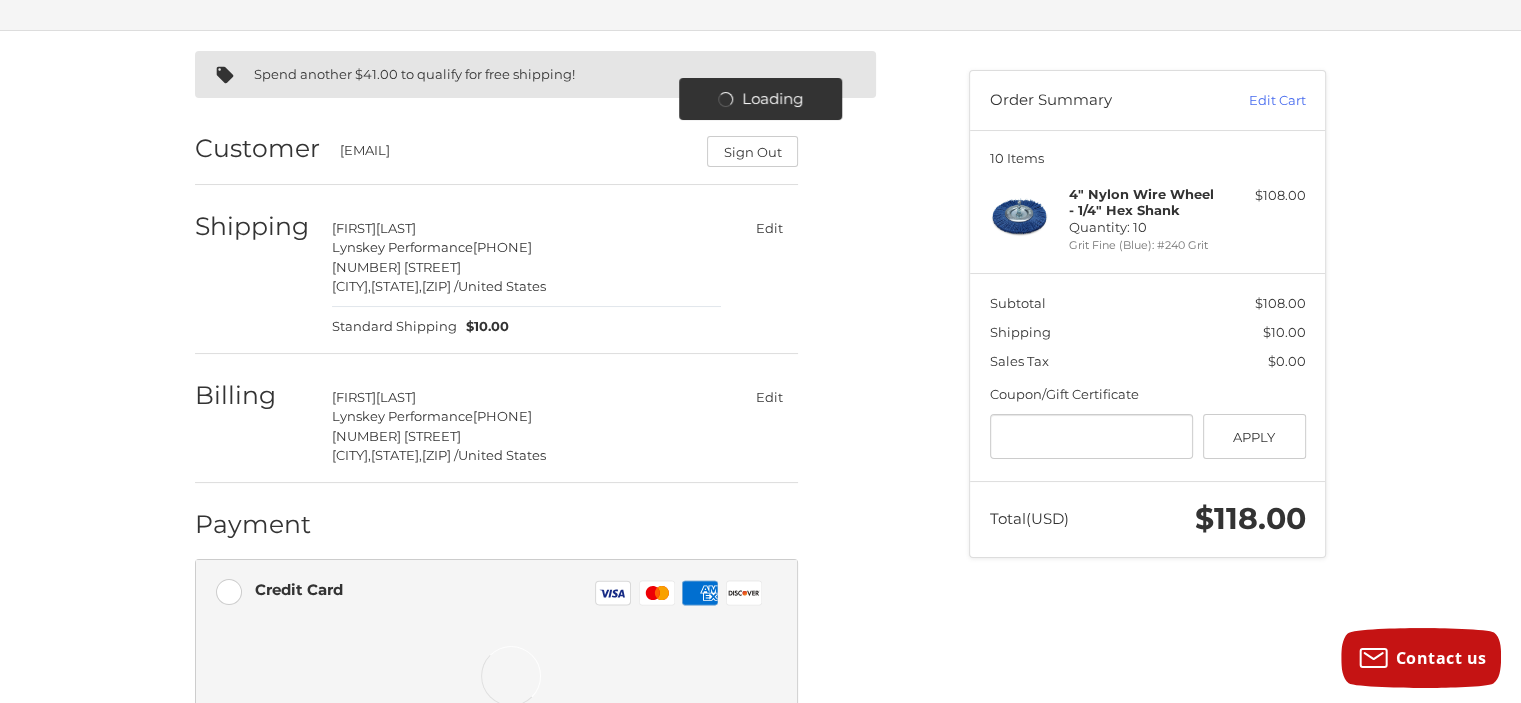 scroll, scrollTop: 92, scrollLeft: 0, axis: vertical 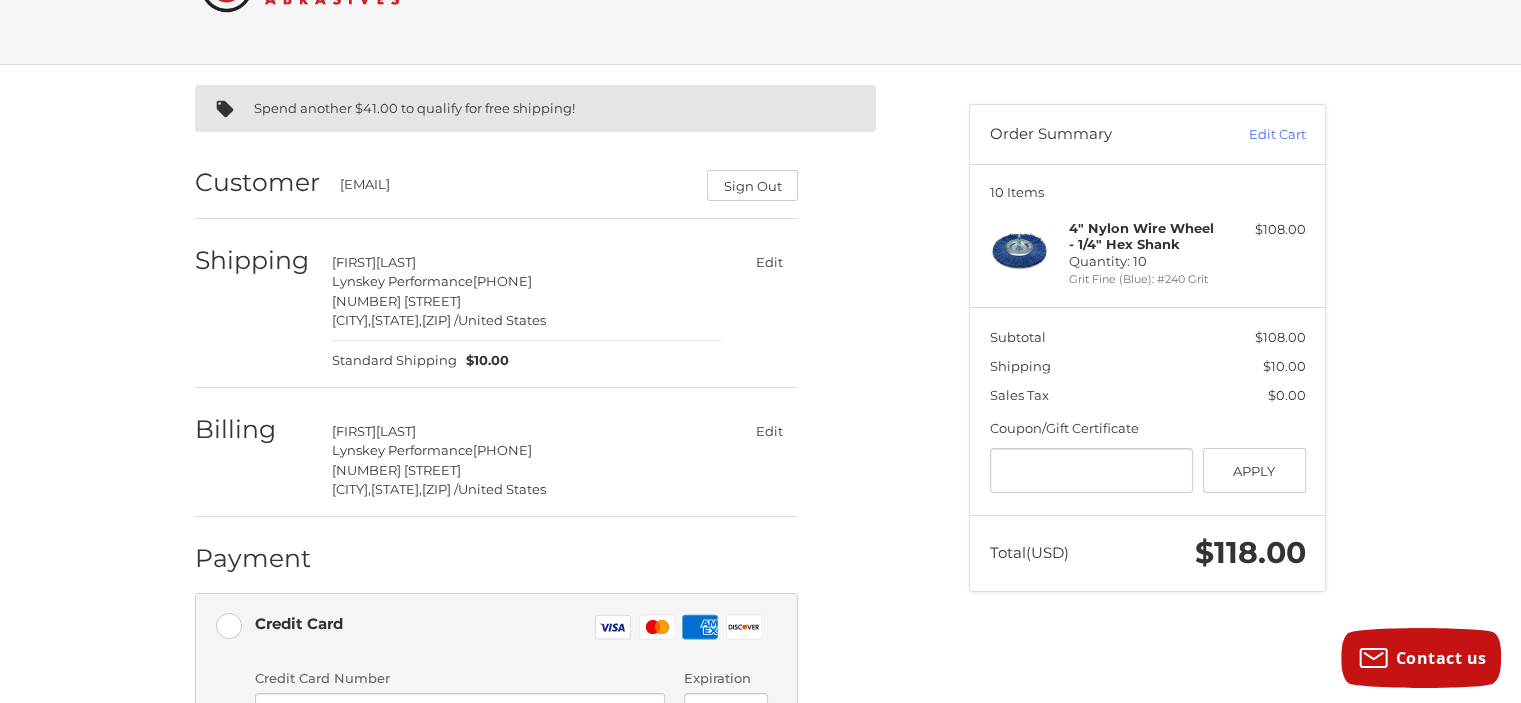 click on "Edit" at bounding box center [769, 431] 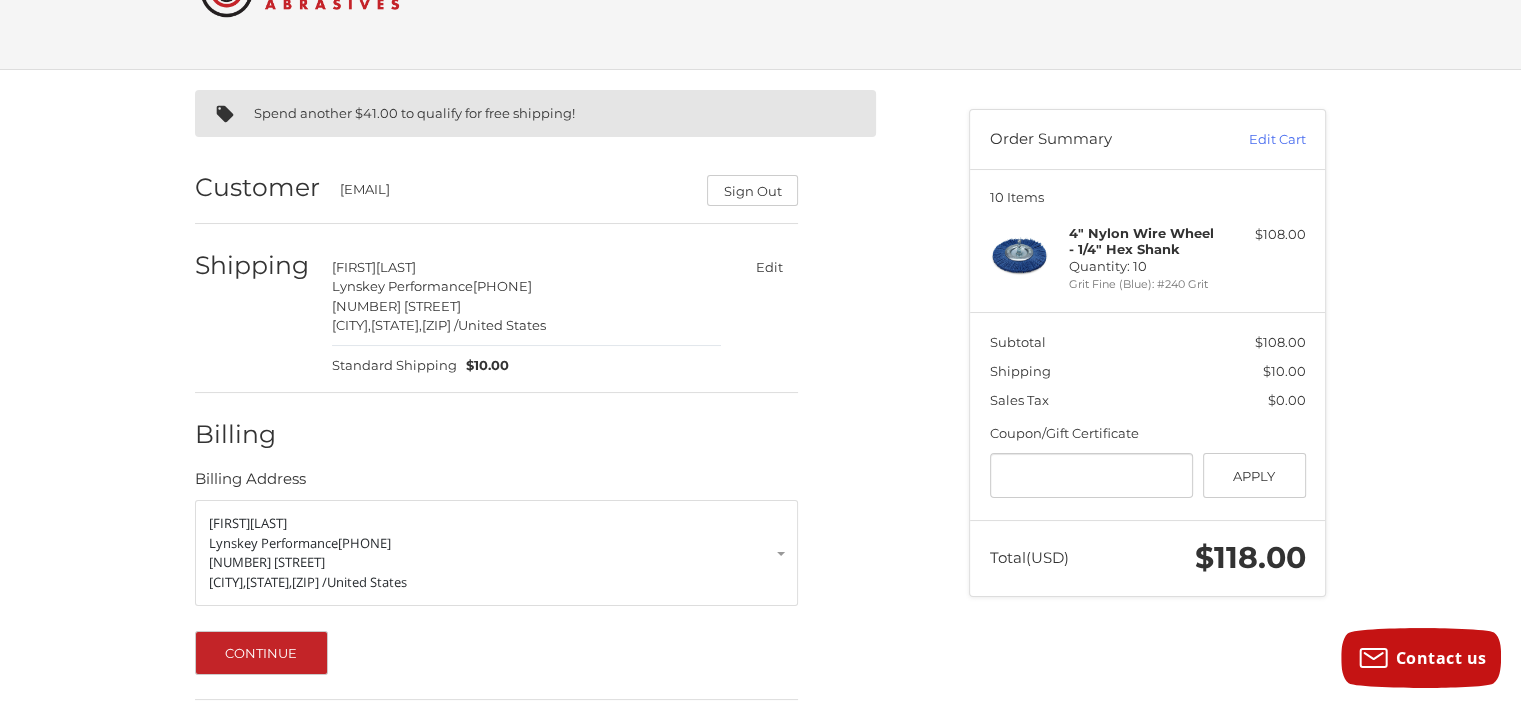 scroll, scrollTop: 176, scrollLeft: 0, axis: vertical 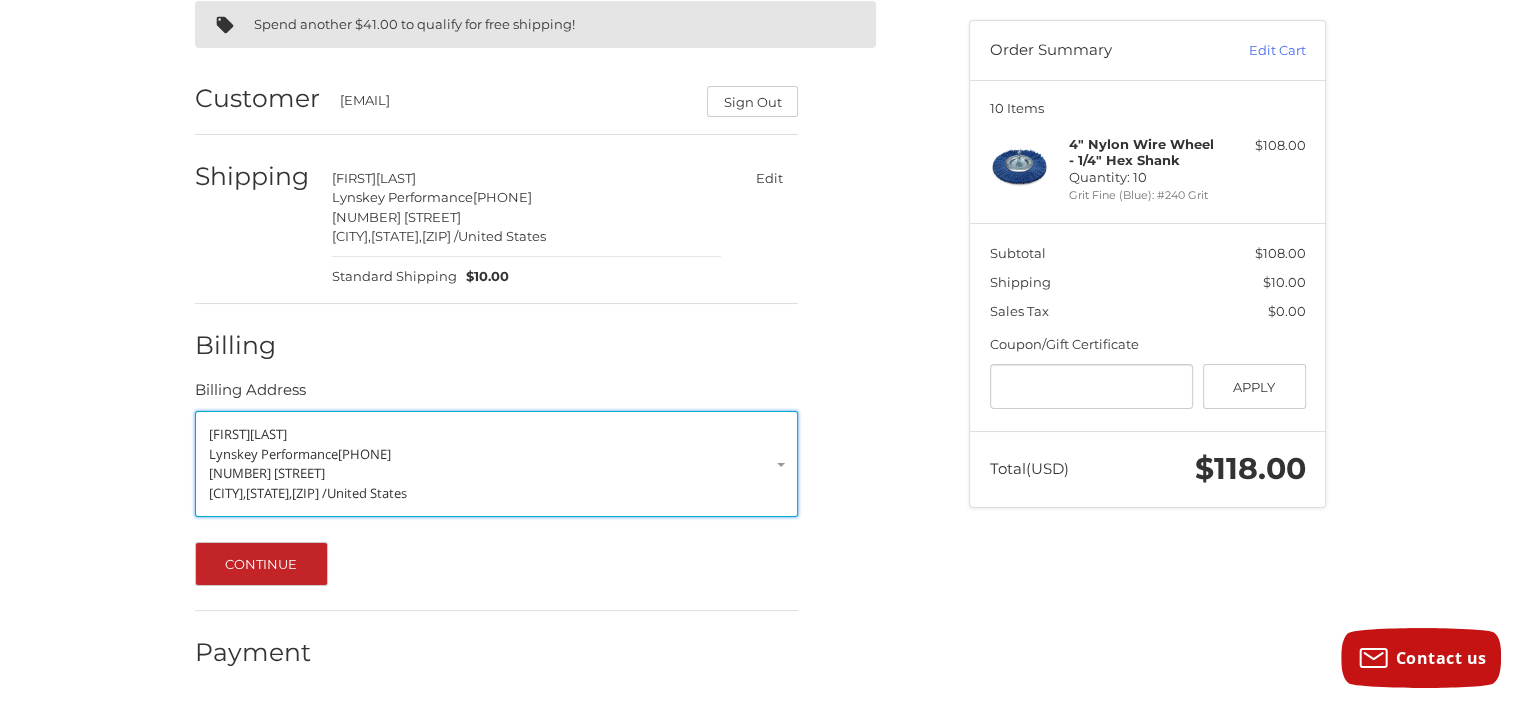 click on "Lynskey Performance" at bounding box center [273, 454] 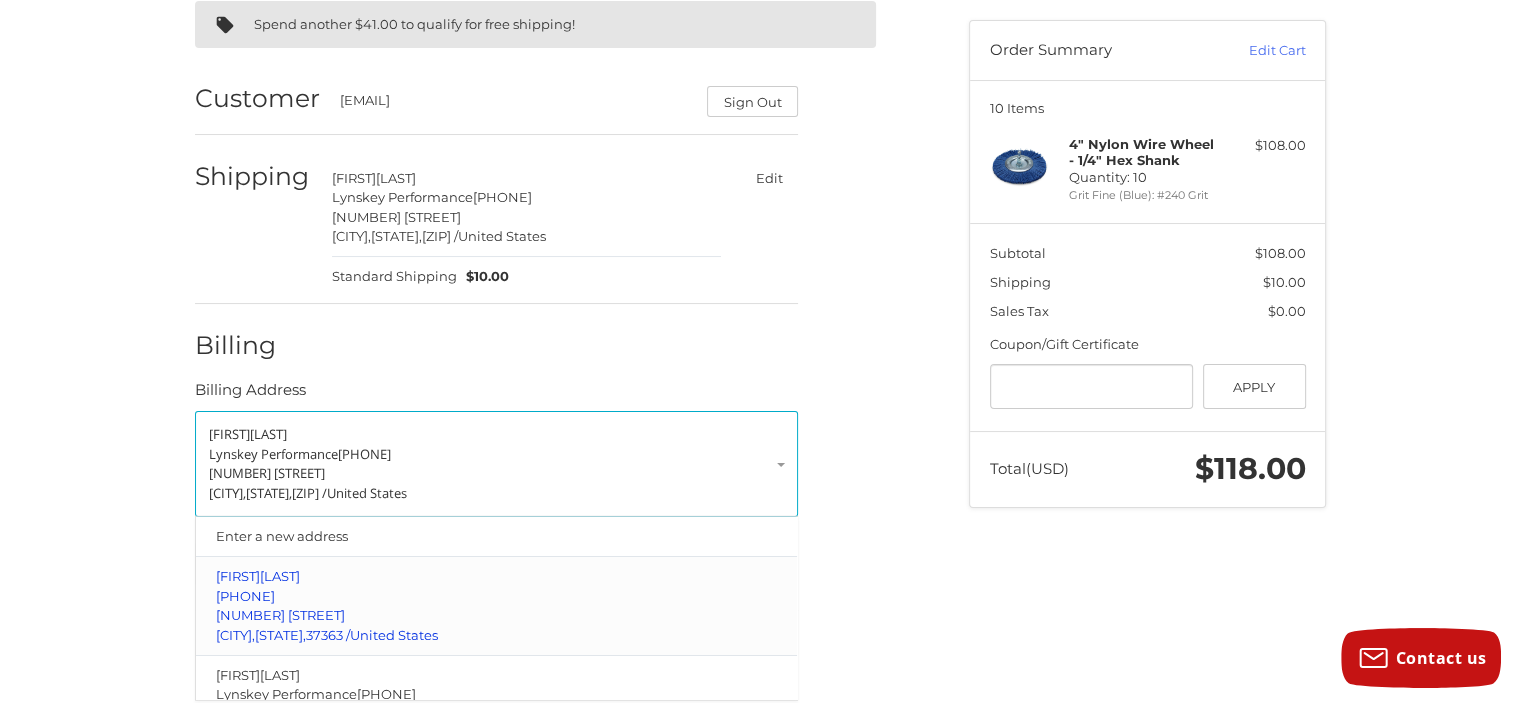 click on "[NUMBER] [STREET]" at bounding box center (280, 615) 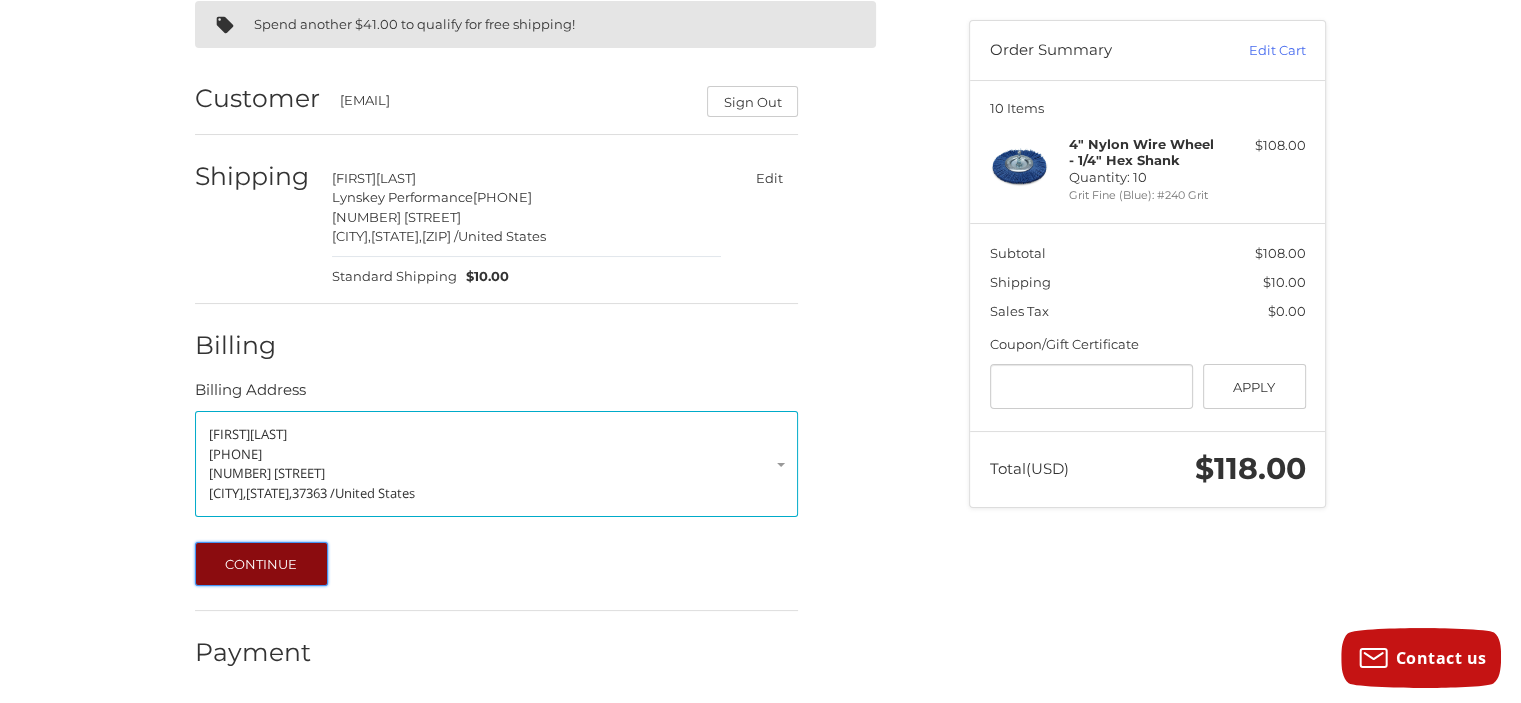 click on "Continue" at bounding box center [261, 564] 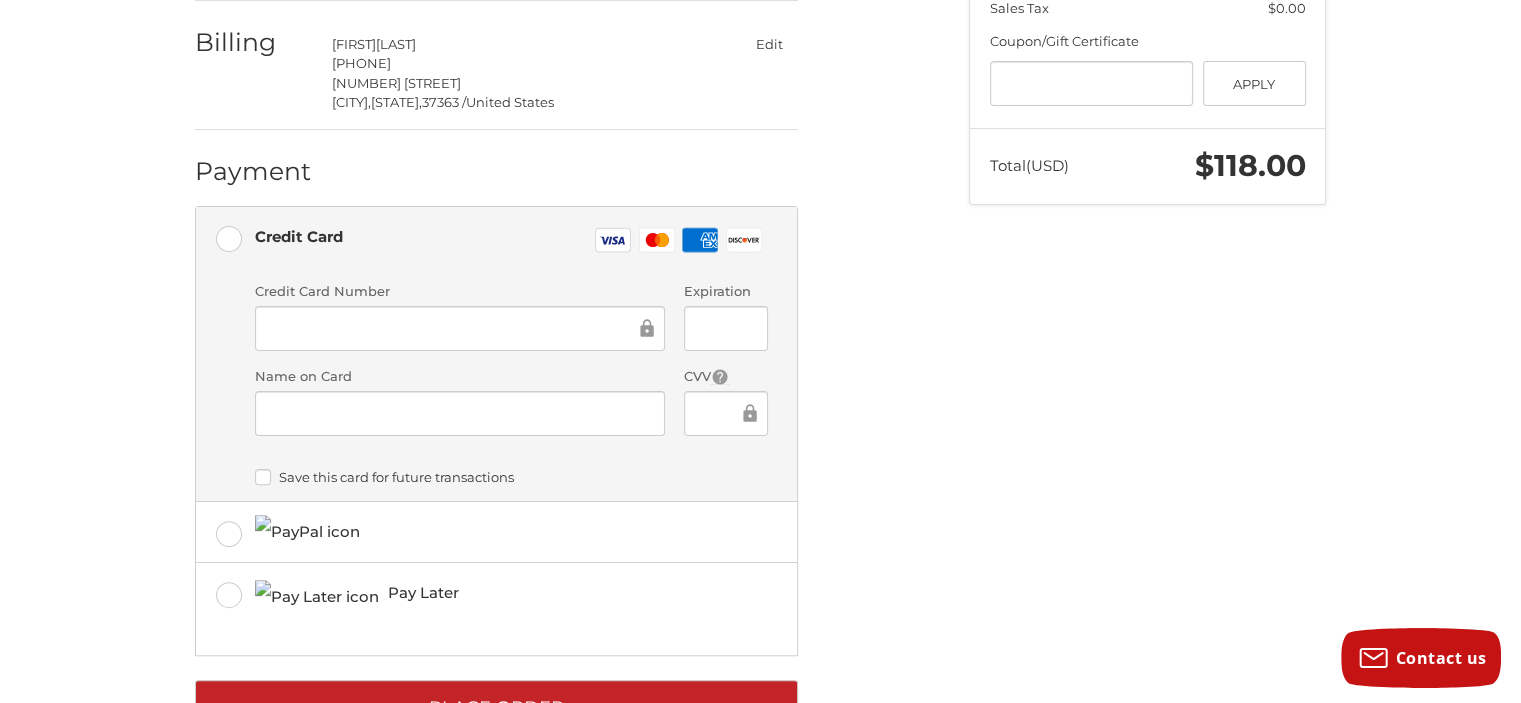 scroll, scrollTop: 492, scrollLeft: 0, axis: vertical 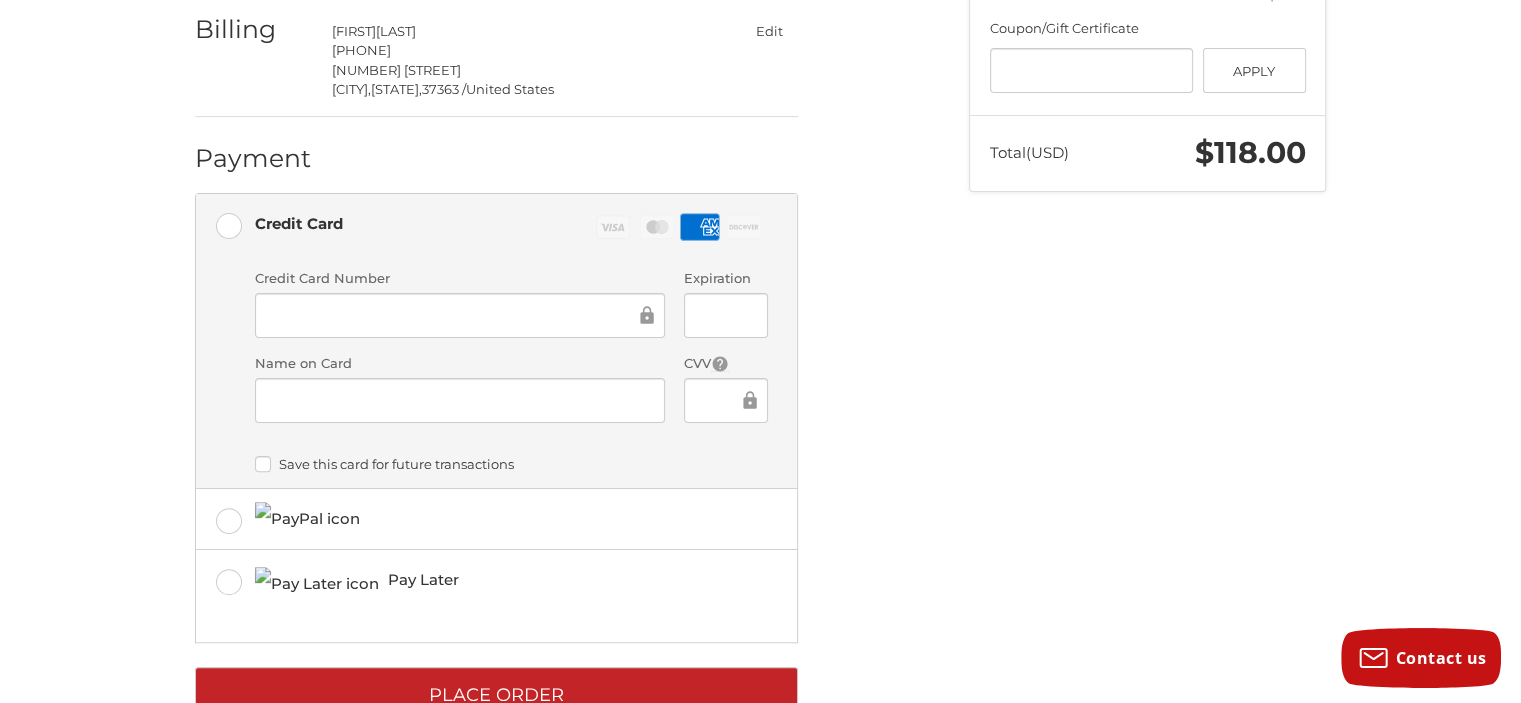 click on "Credit card Credit Card Number Expiration Name on Card CVV Payment Storage Options Save this card for future transactions" at bounding box center (511, 373) 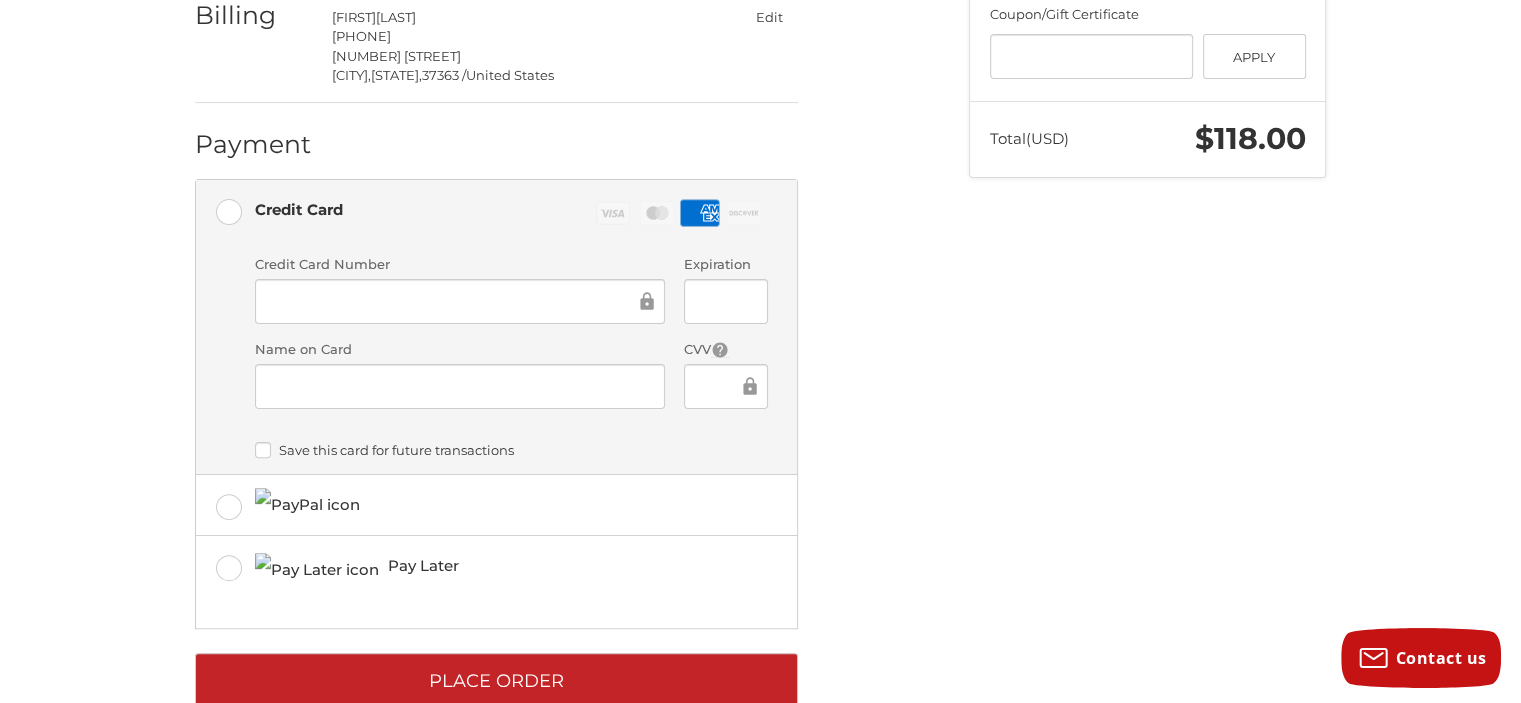 scroll, scrollTop: 553, scrollLeft: 0, axis: vertical 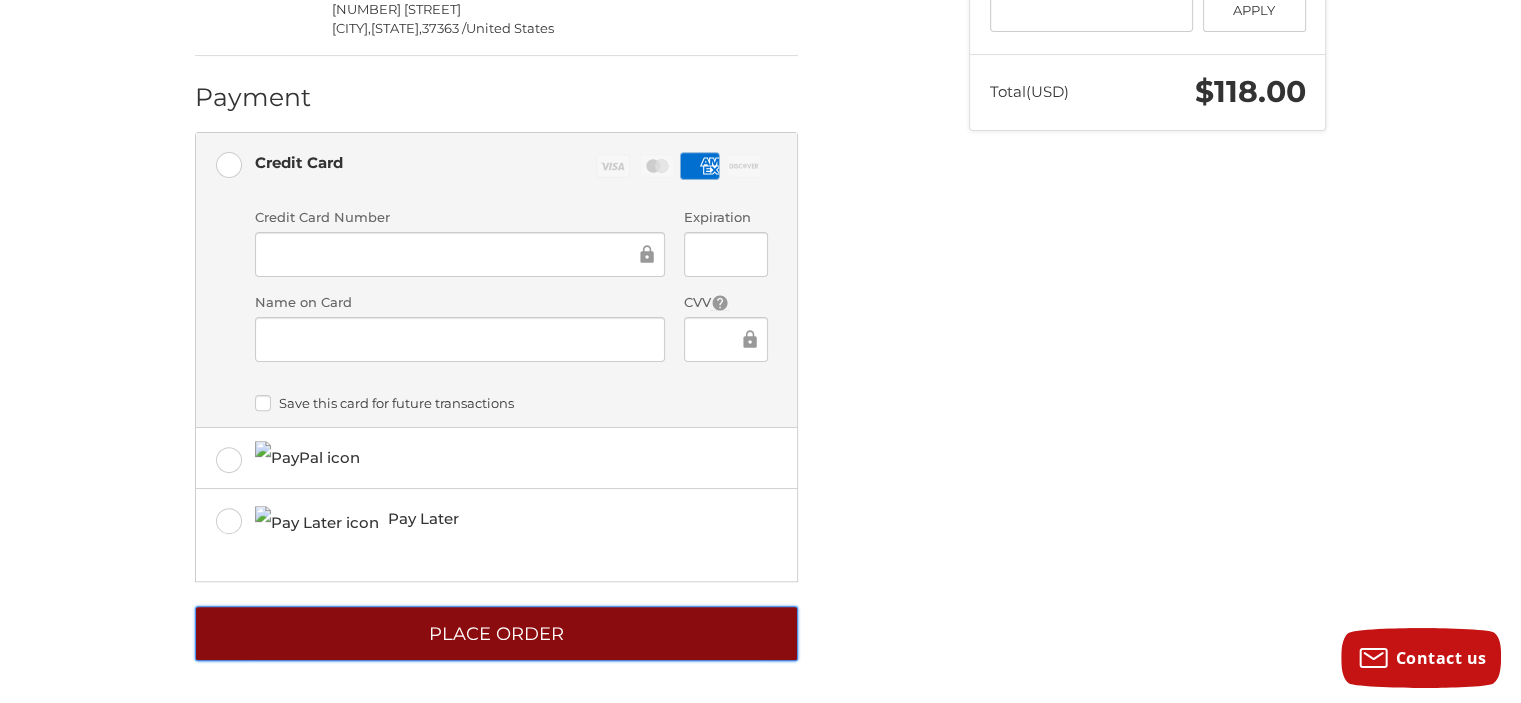 click on "Place Order" at bounding box center (496, 633) 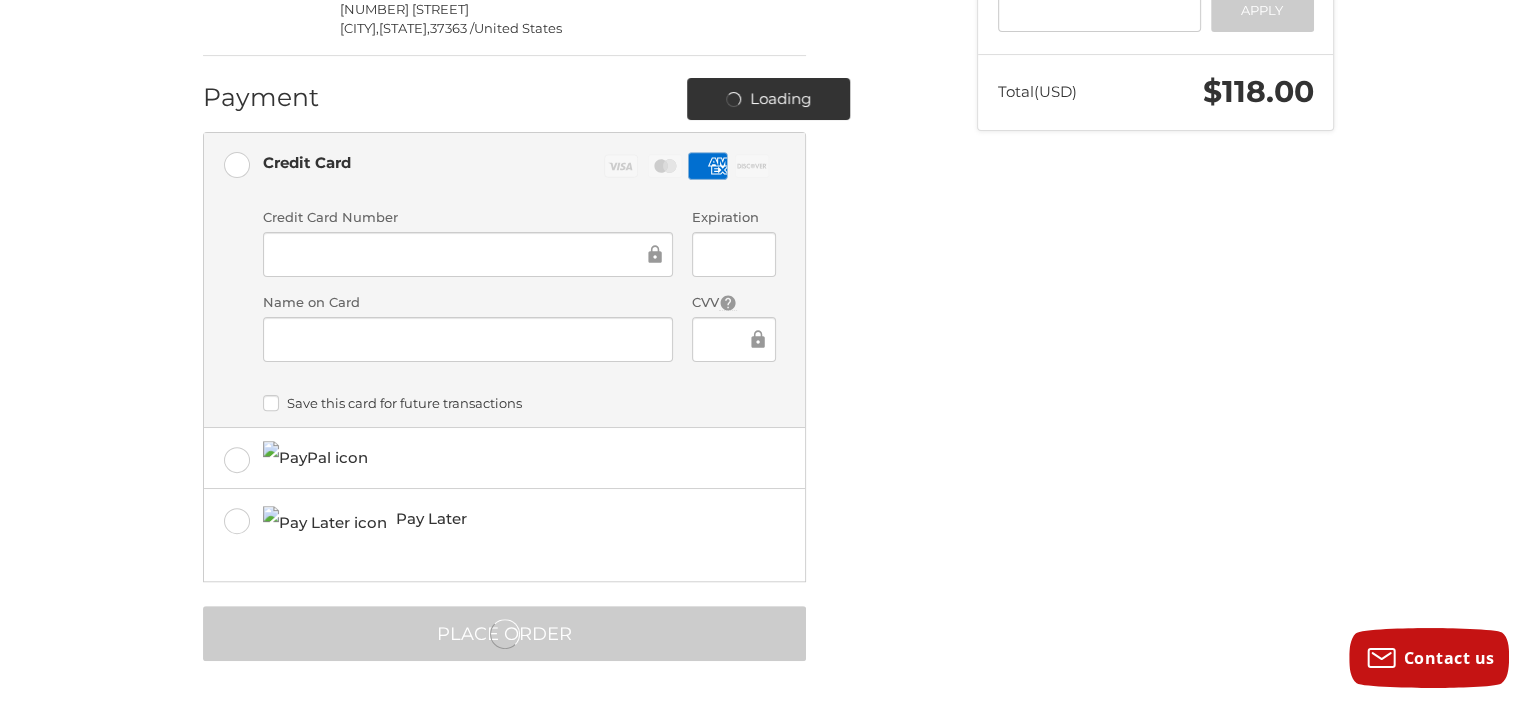scroll, scrollTop: 0, scrollLeft: 0, axis: both 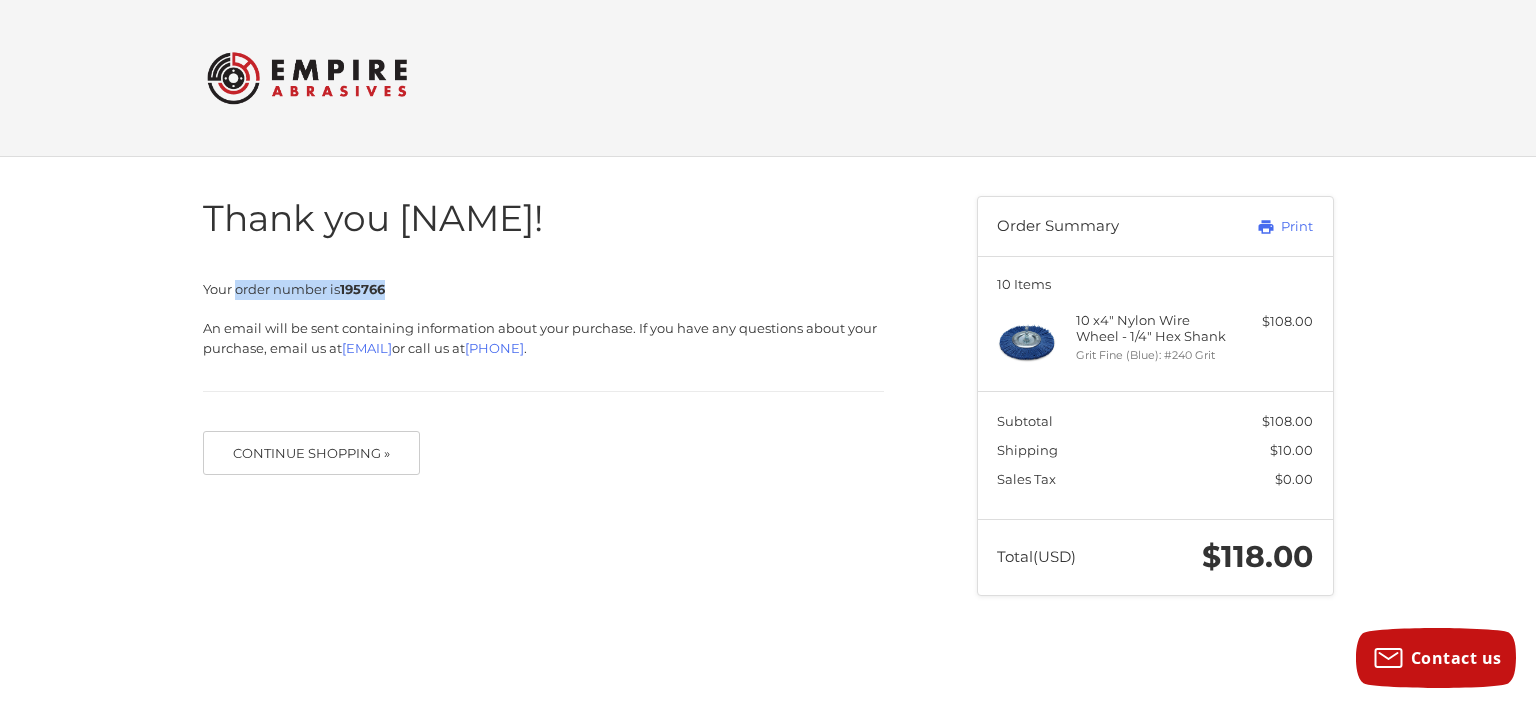 drag, startPoint x: 236, startPoint y: 290, endPoint x: 392, endPoint y: 295, distance: 156.08011 